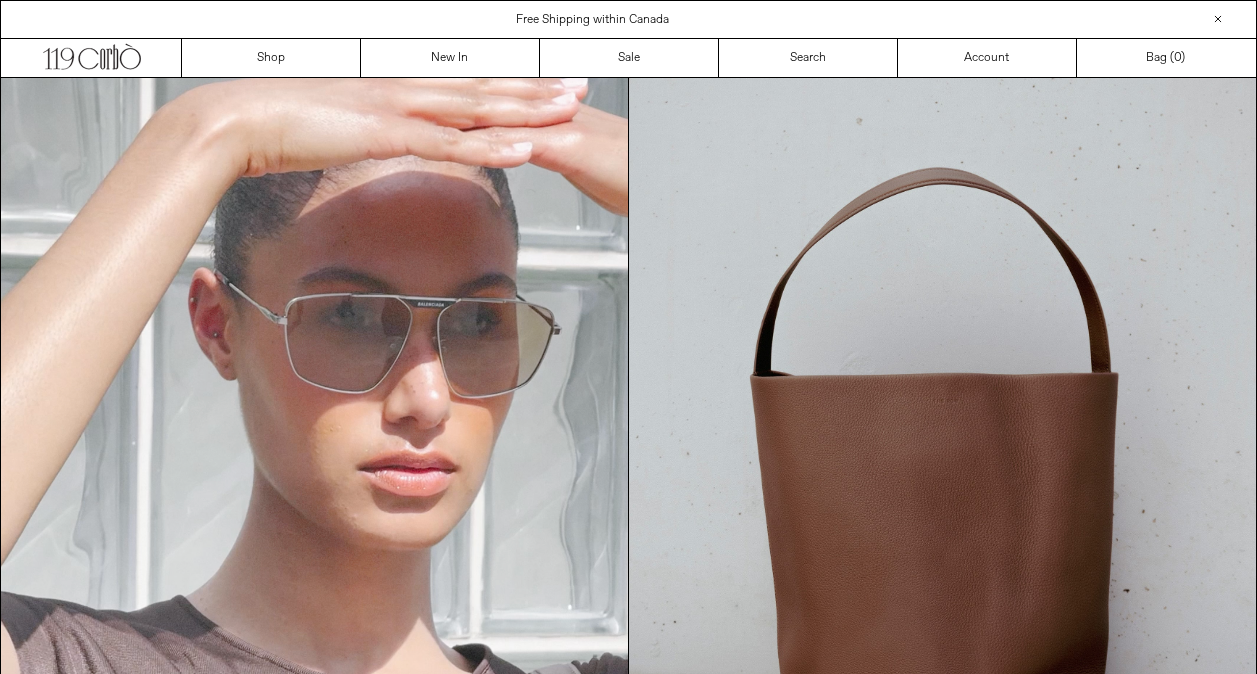 scroll, scrollTop: 0, scrollLeft: 0, axis: both 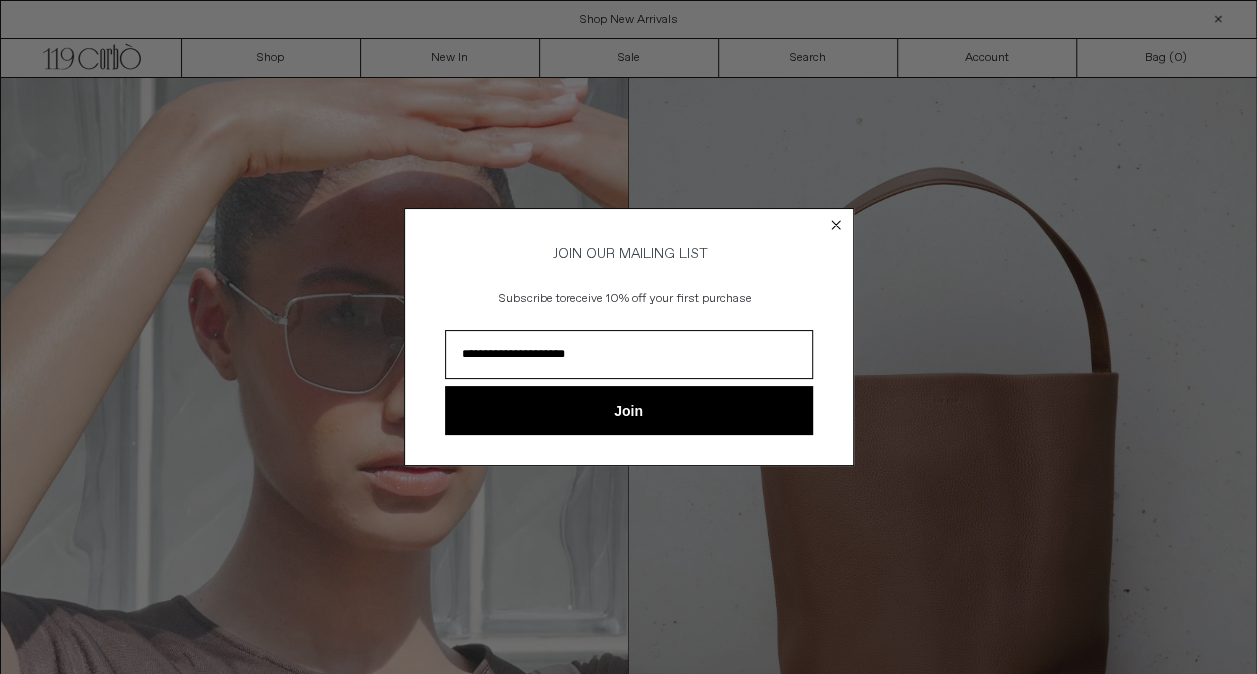 type on "**********" 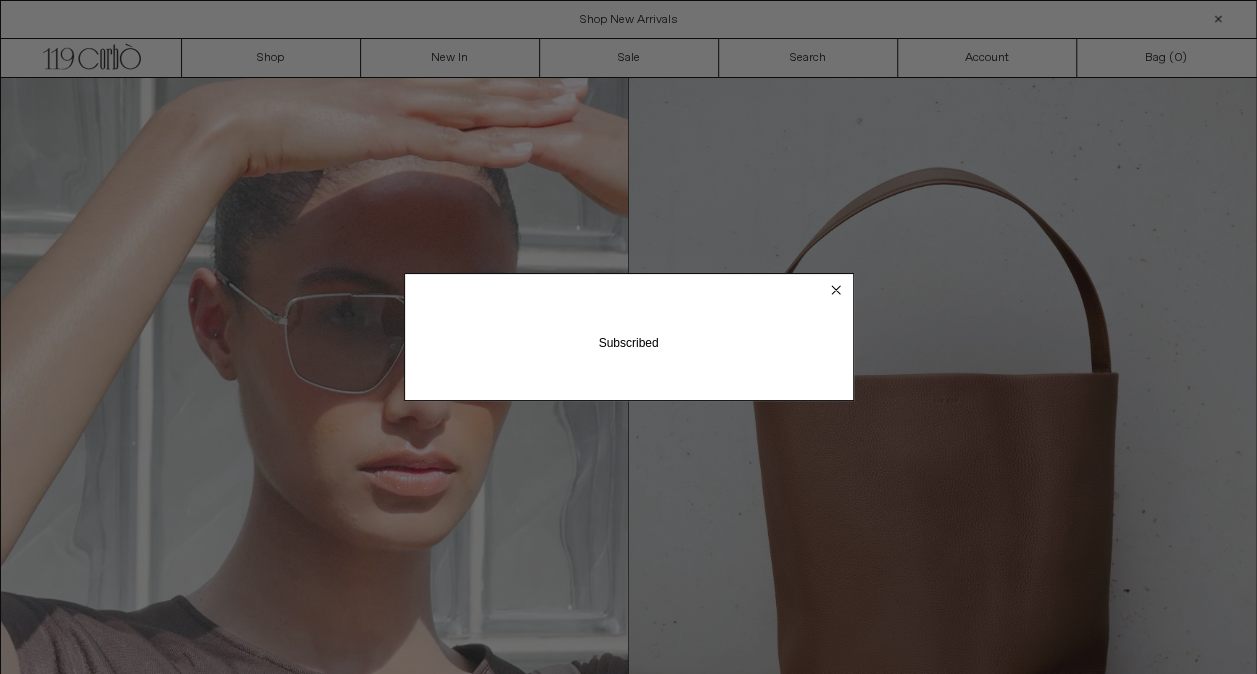 click 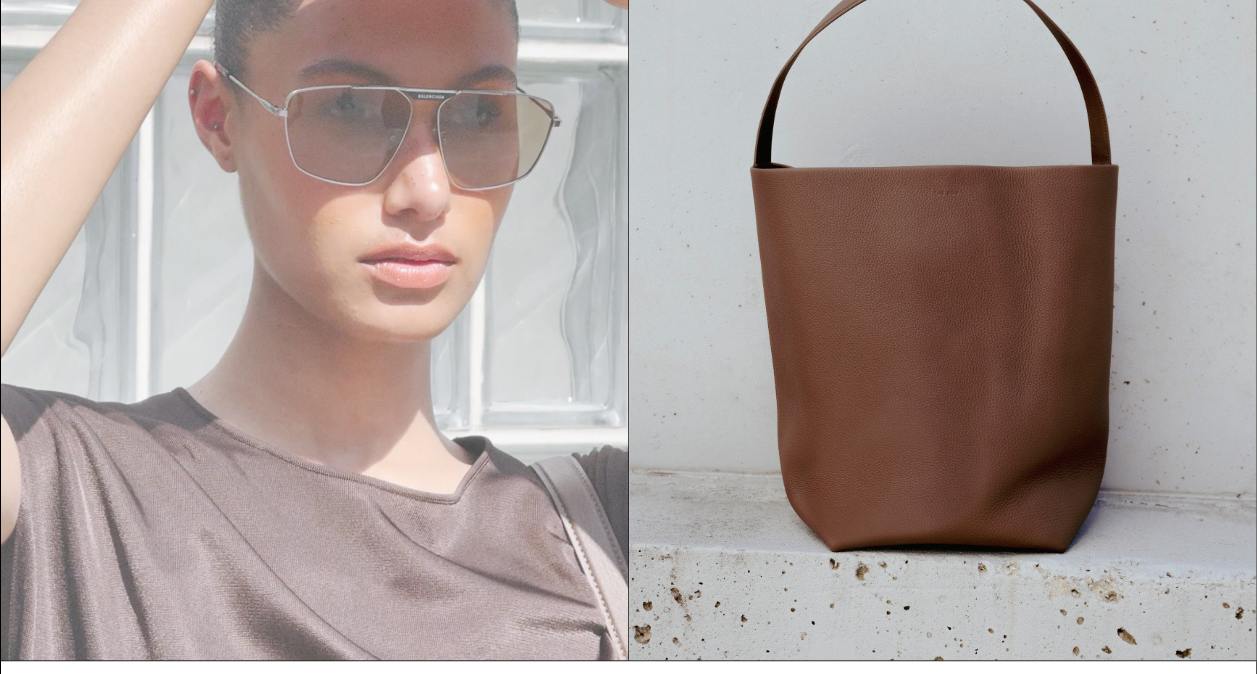 scroll, scrollTop: 0, scrollLeft: 0, axis: both 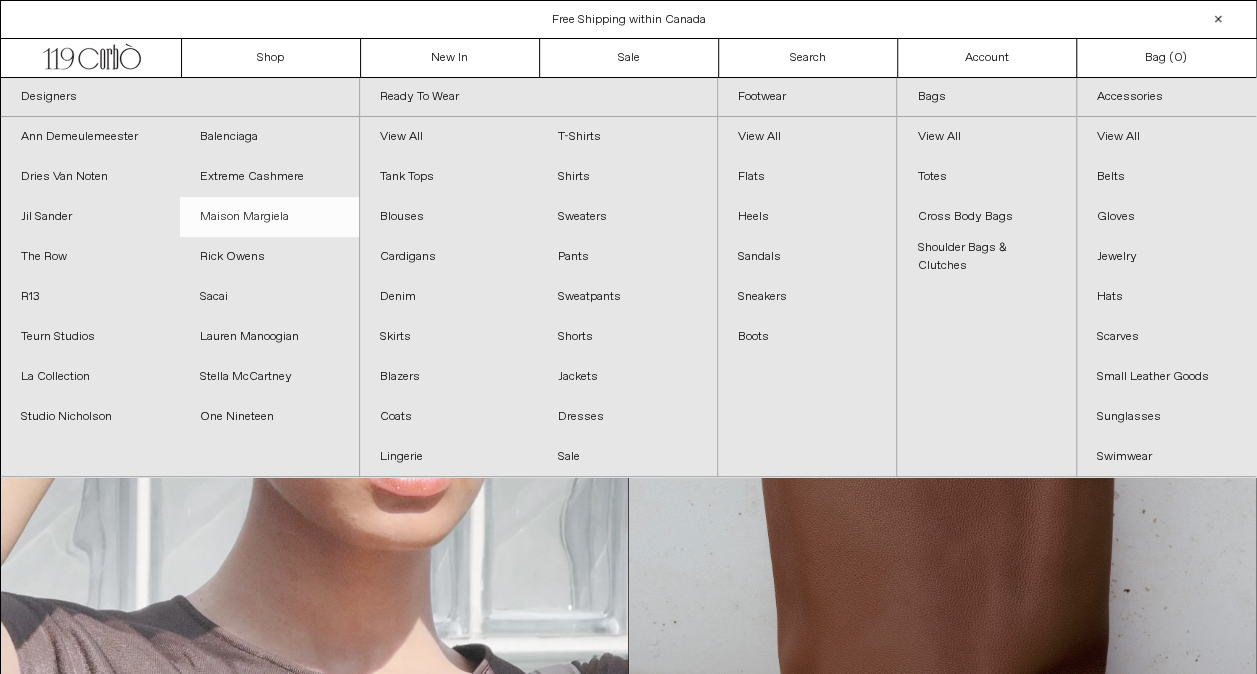 click on "Maison Margiela" at bounding box center [269, 217] 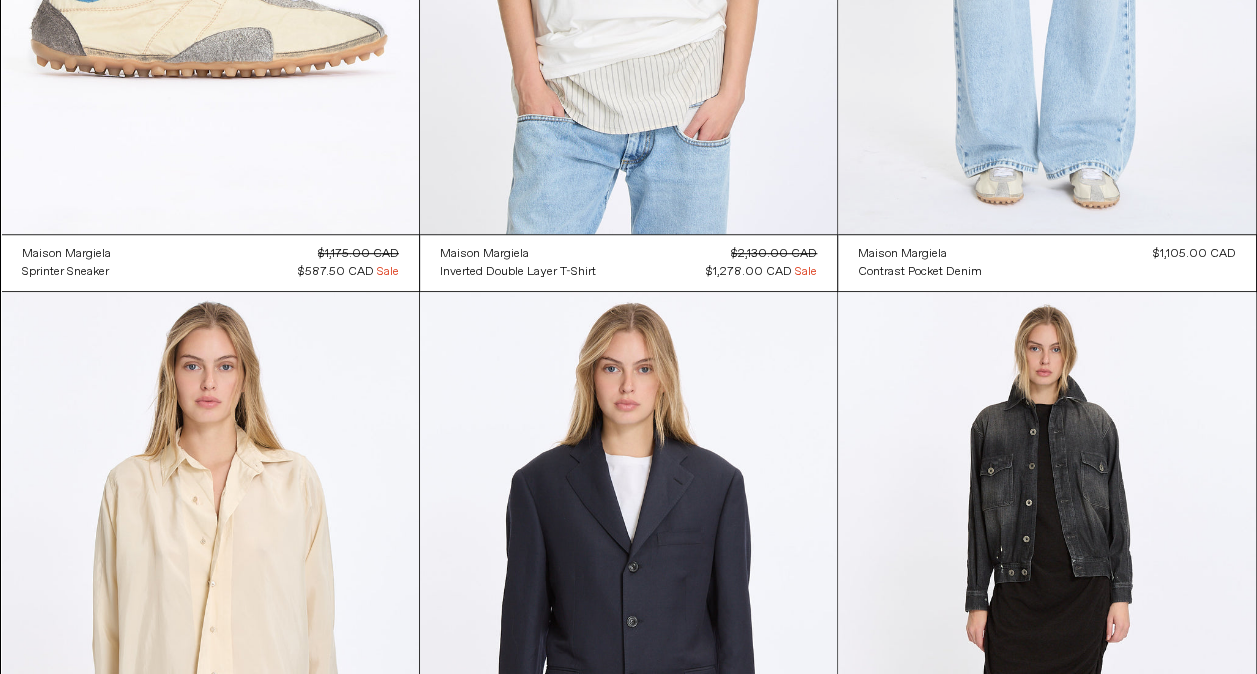 scroll, scrollTop: 0, scrollLeft: 0, axis: both 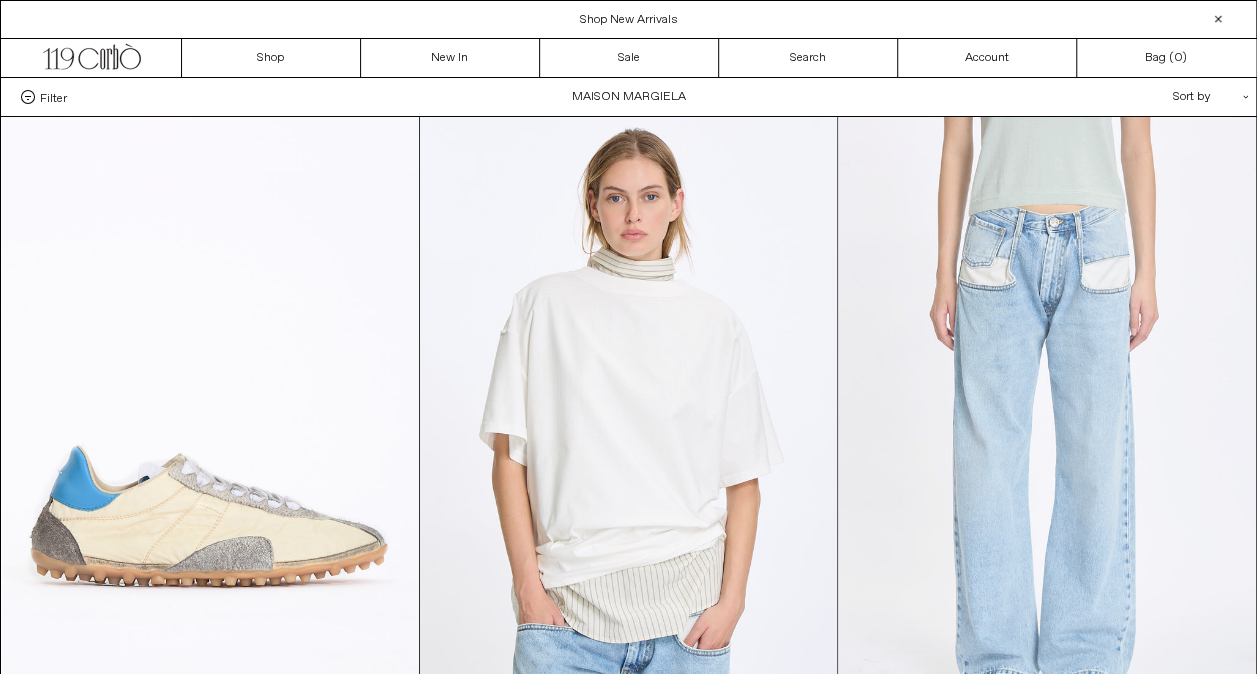 click at bounding box center (1046, 430) 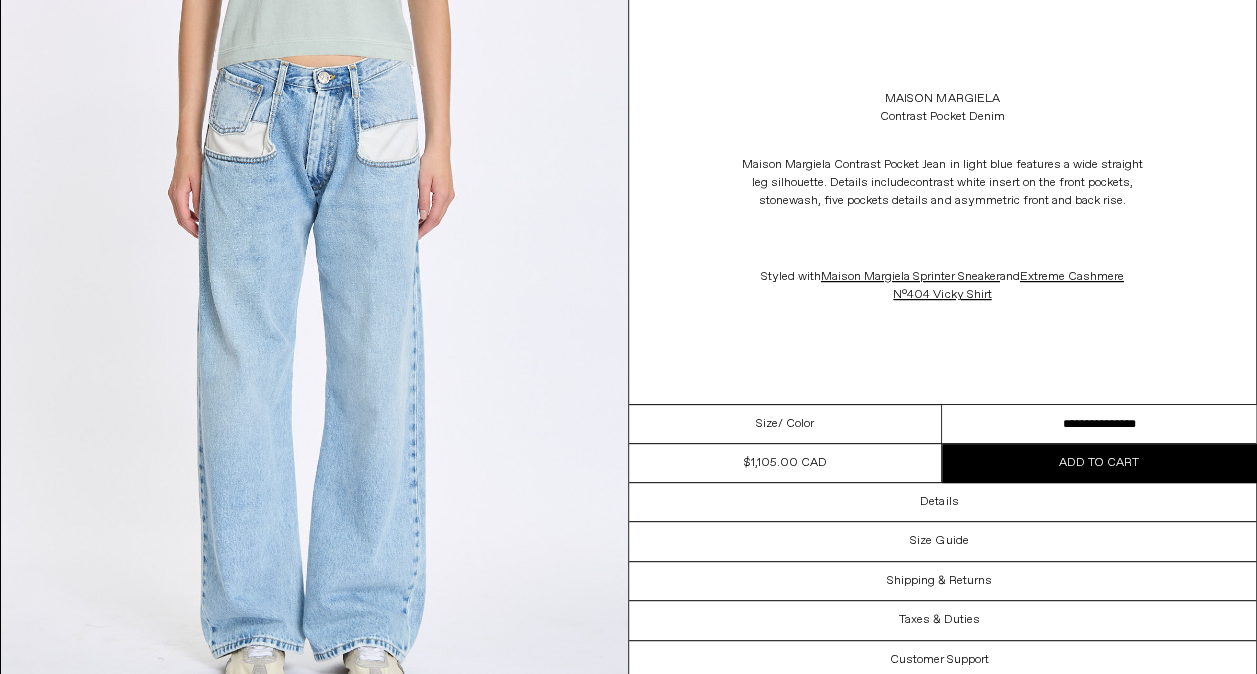 scroll, scrollTop: 200, scrollLeft: 0, axis: vertical 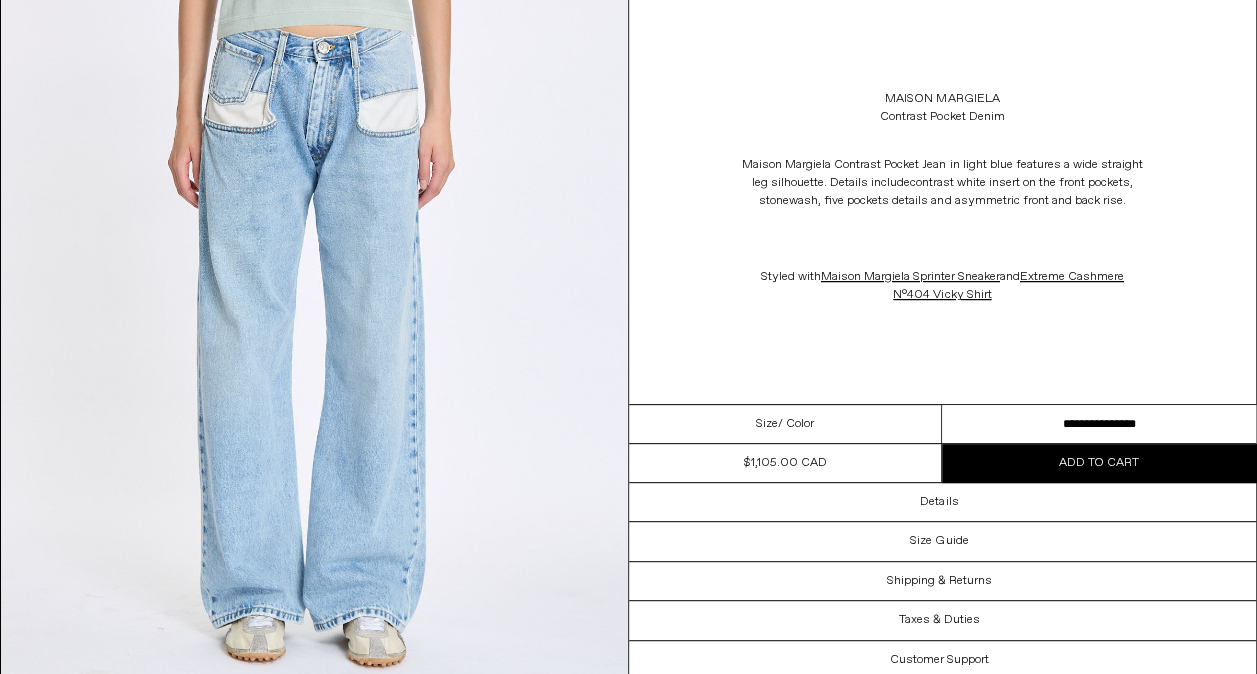 click on "**********" at bounding box center [1099, 424] 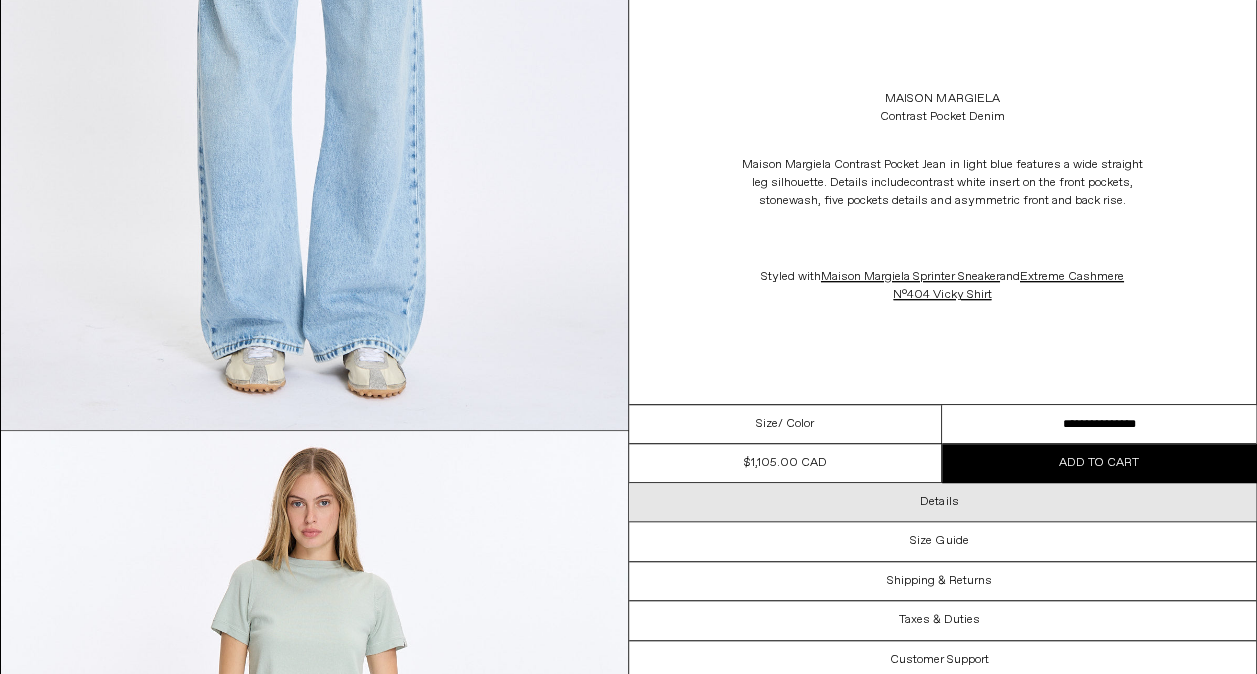 scroll, scrollTop: 500, scrollLeft: 0, axis: vertical 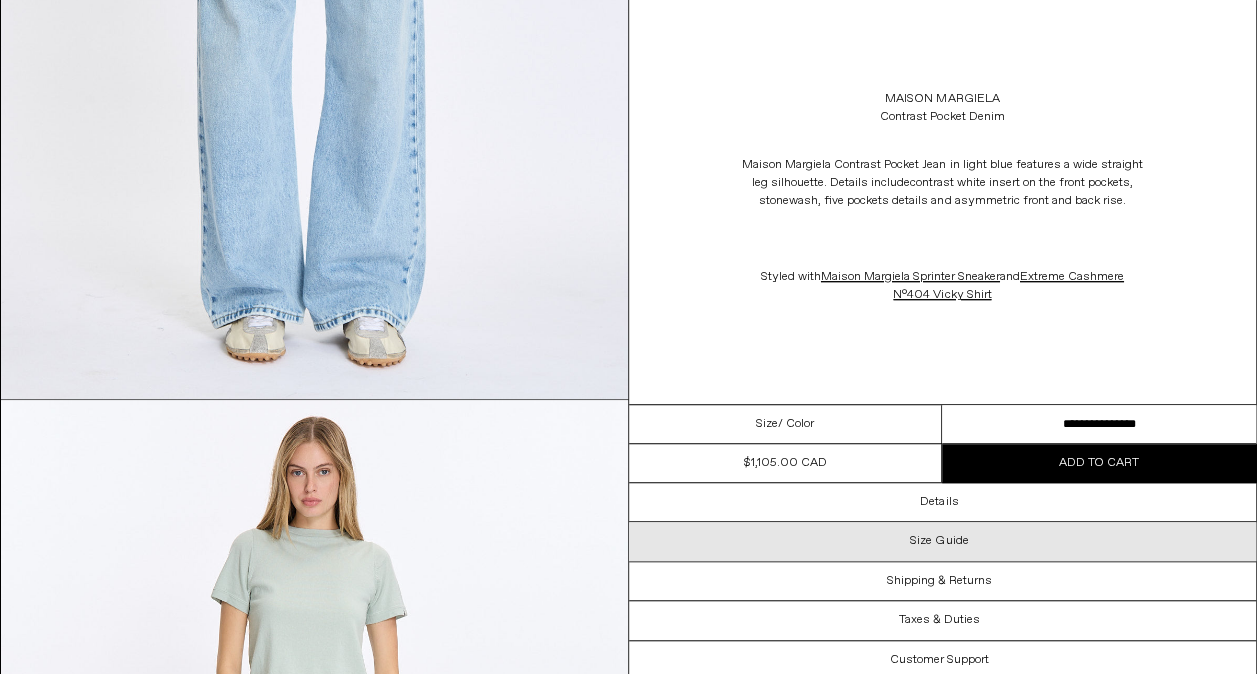 click on "Size Guide" at bounding box center (939, 541) 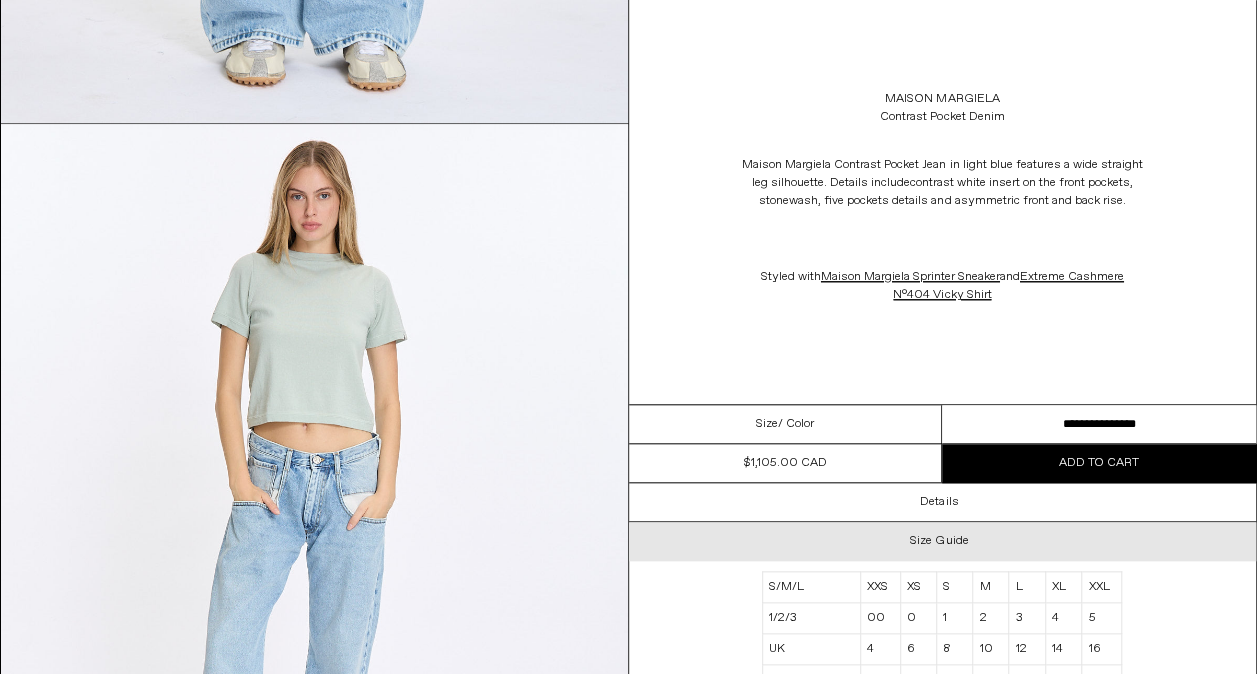 scroll, scrollTop: 800, scrollLeft: 0, axis: vertical 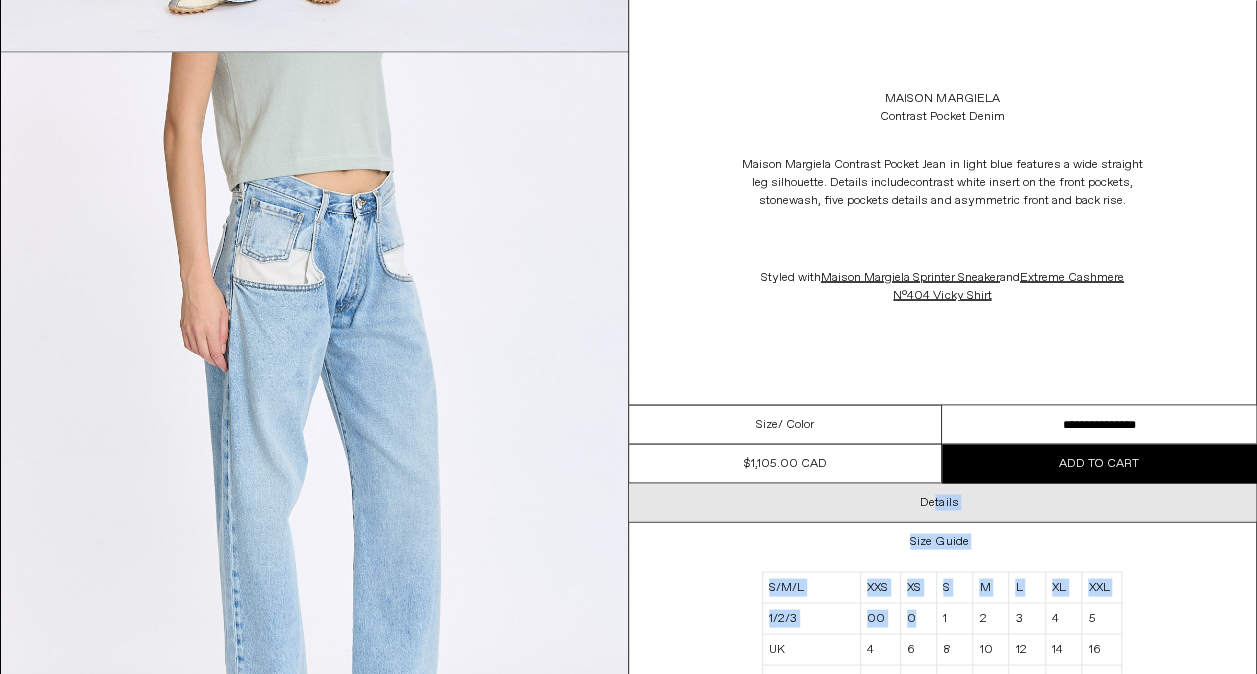 drag, startPoint x: 926, startPoint y: 616, endPoint x: 933, endPoint y: 506, distance: 110.2225 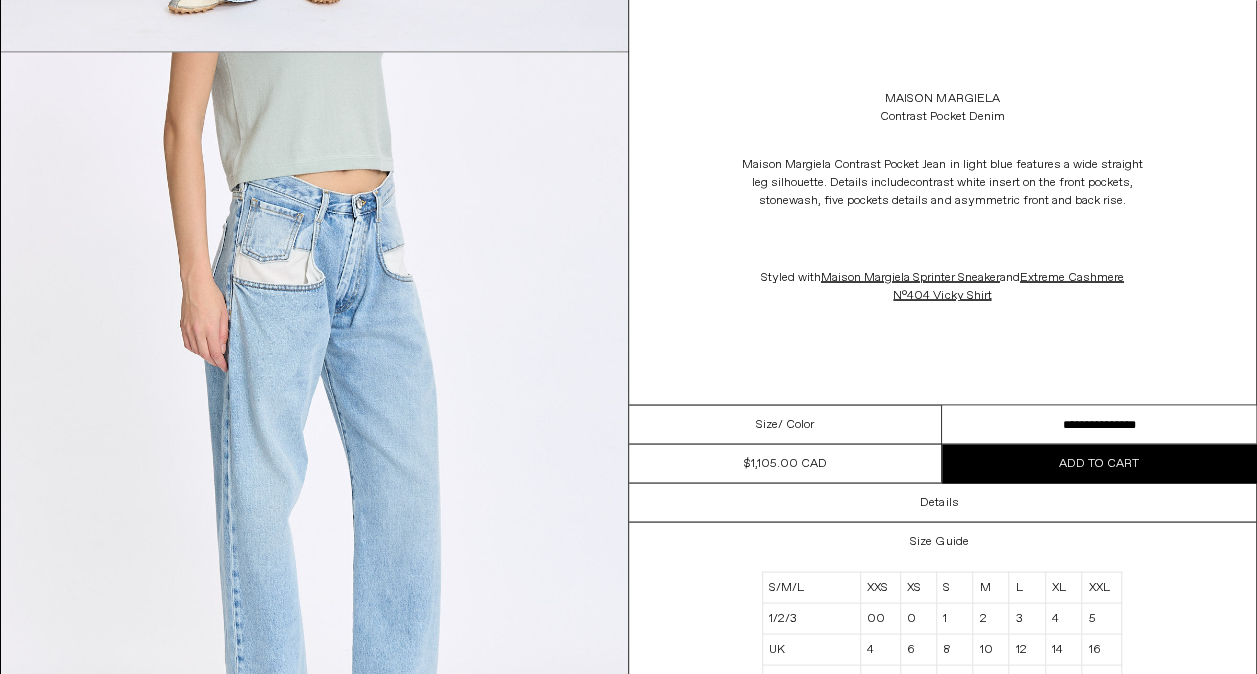 drag, startPoint x: 933, startPoint y: 506, endPoint x: 1162, endPoint y: 562, distance: 235.74774 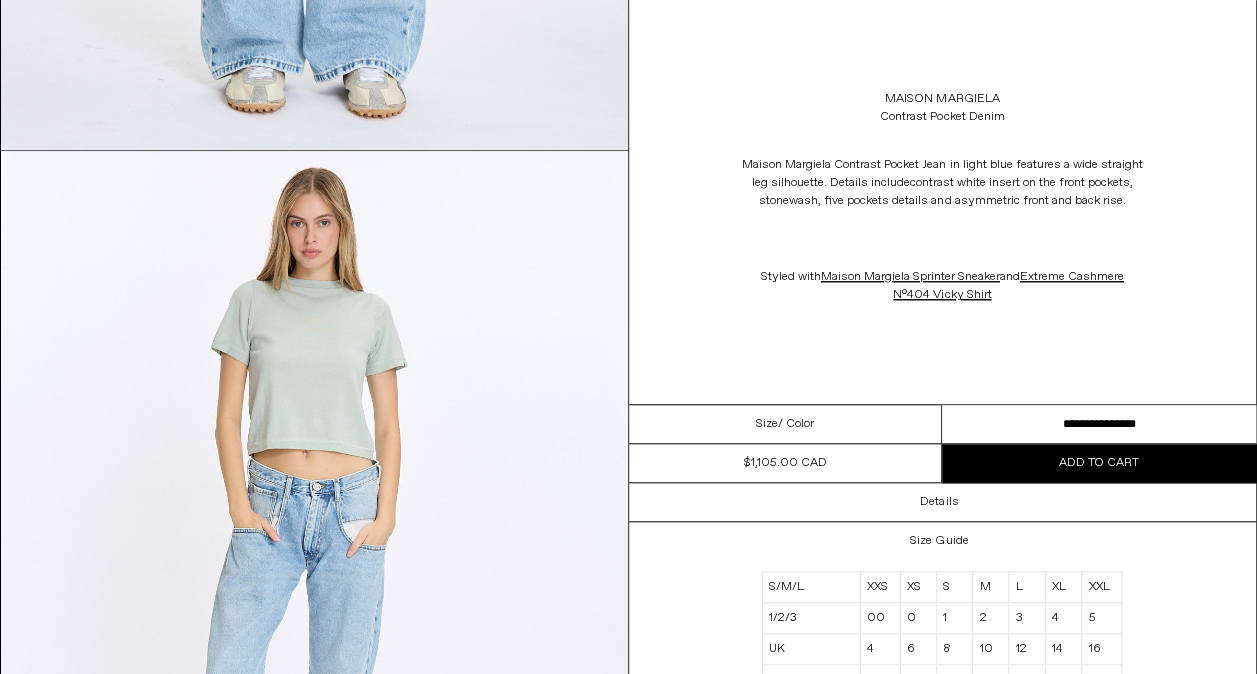 scroll, scrollTop: 678, scrollLeft: 0, axis: vertical 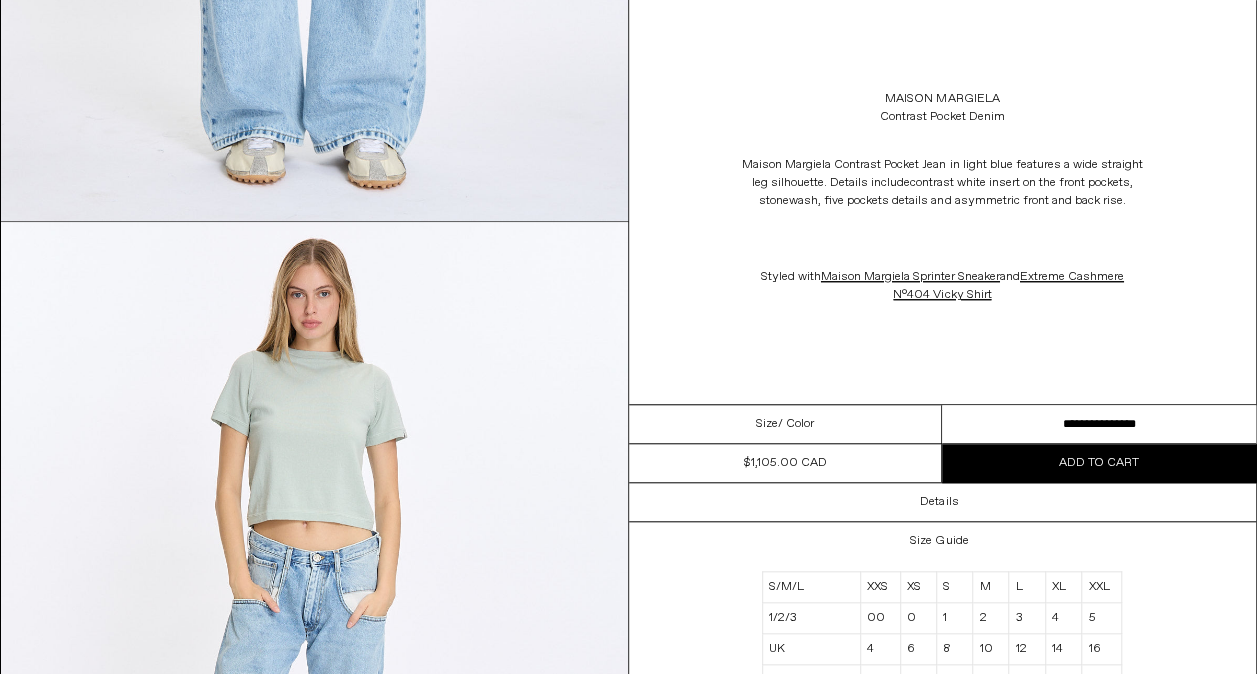 click on "**********" at bounding box center [1099, 424] 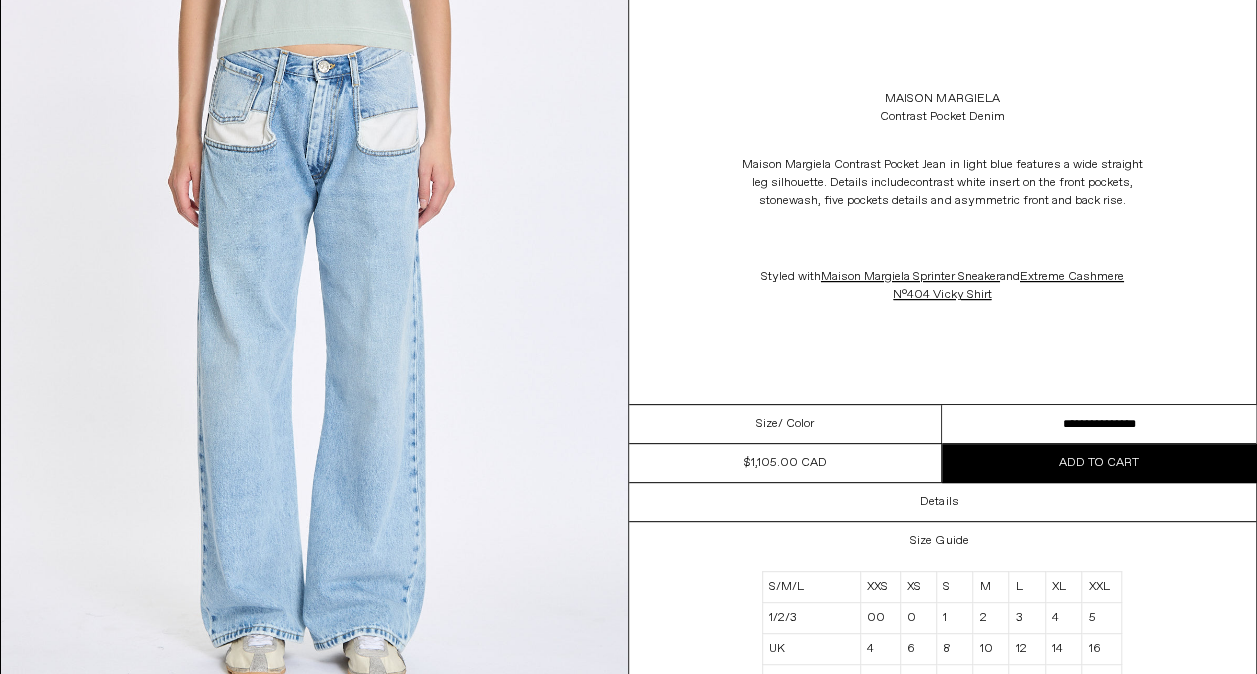 scroll, scrollTop: 0, scrollLeft: 0, axis: both 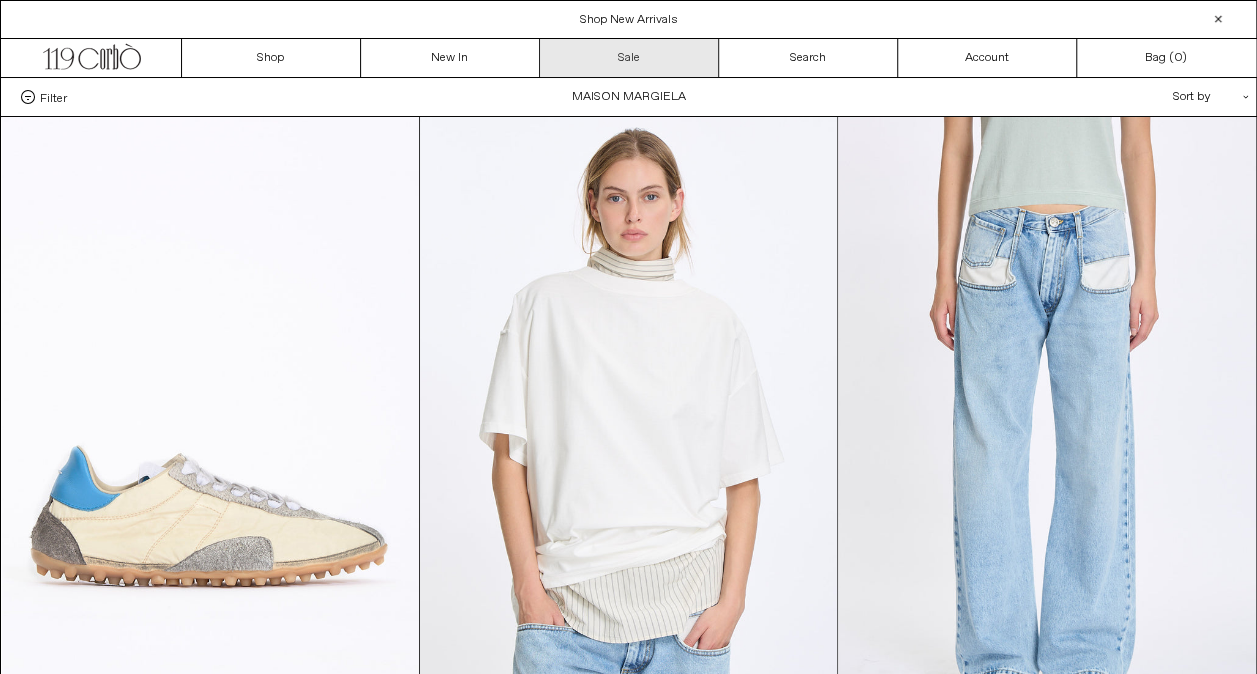 click on "Sale" at bounding box center (629, 58) 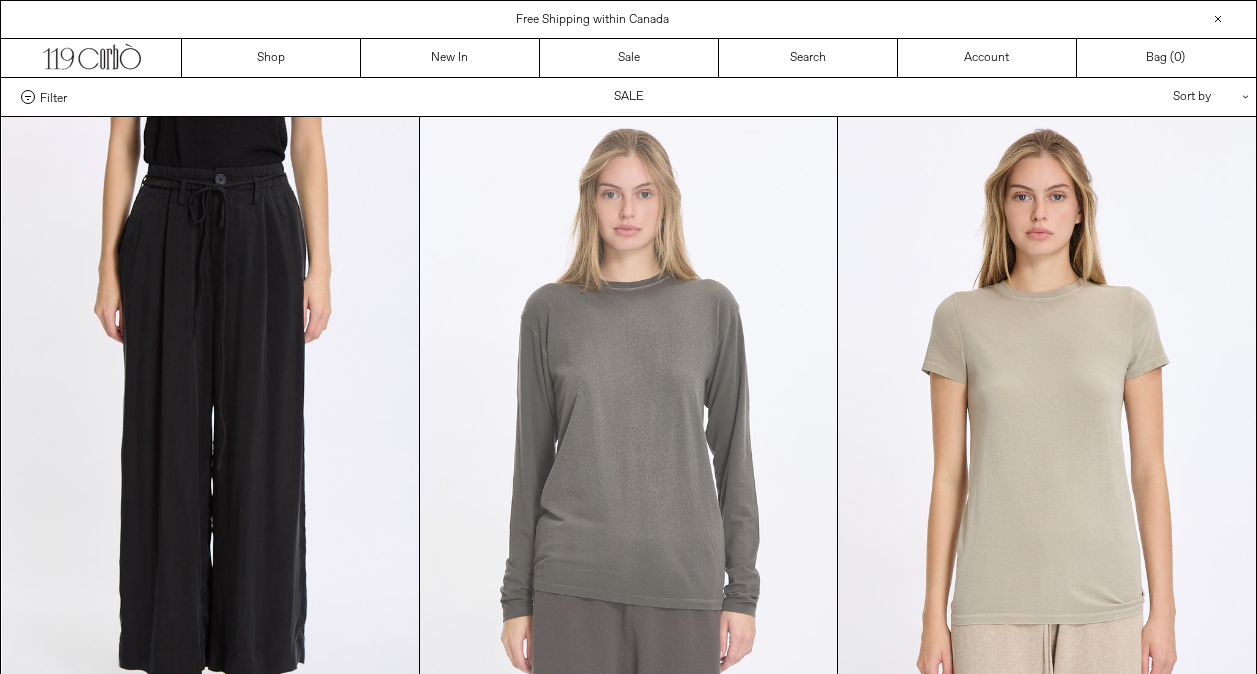scroll, scrollTop: 0, scrollLeft: 0, axis: both 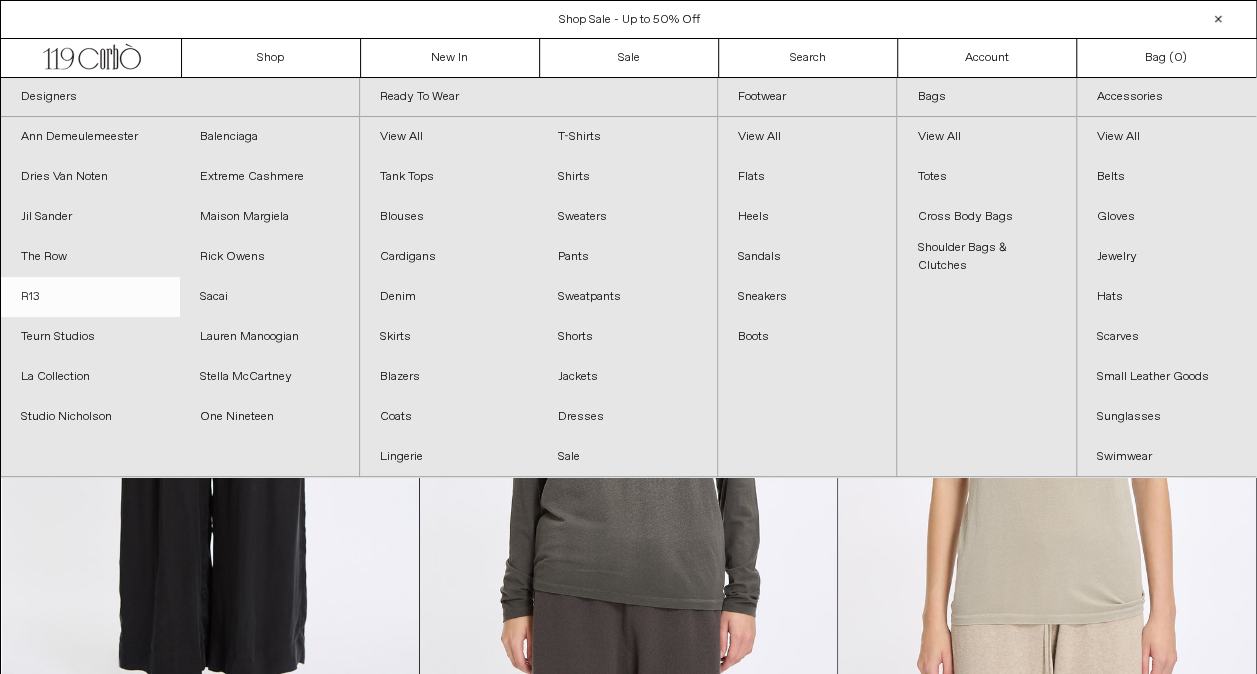 click on "R13" at bounding box center (90, 297) 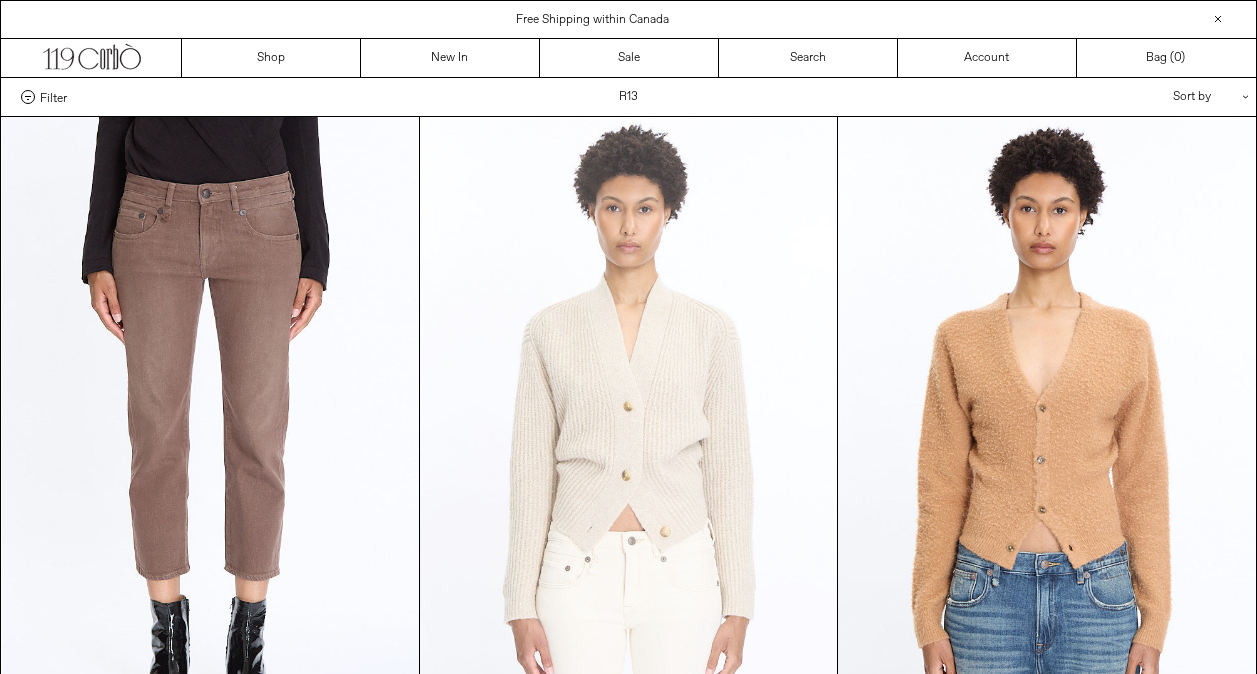scroll, scrollTop: 0, scrollLeft: 0, axis: both 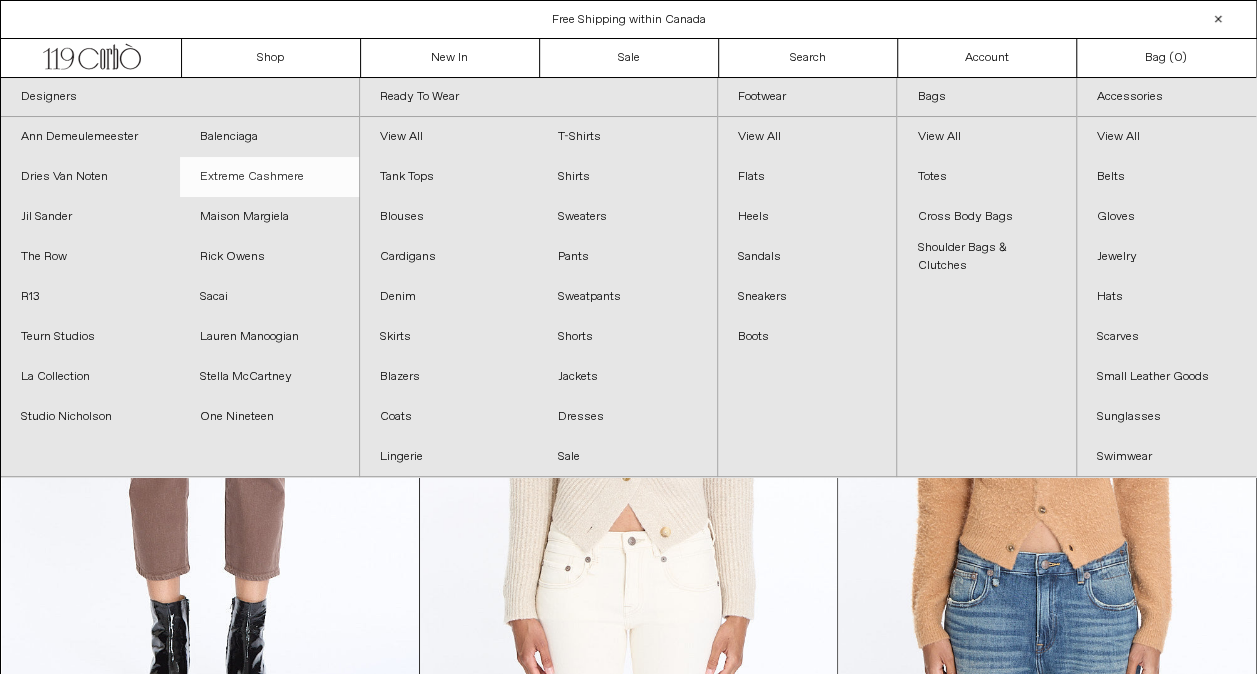 click on "Extreme Cashmere" at bounding box center (269, 177) 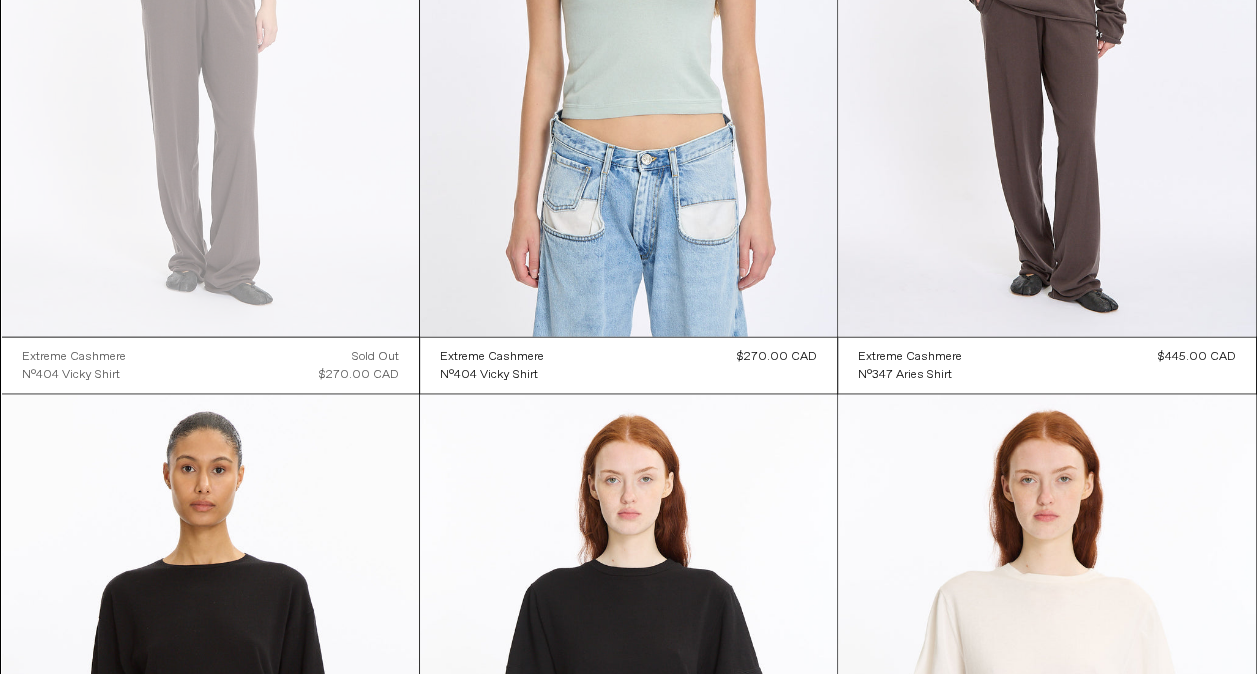 scroll, scrollTop: 1800, scrollLeft: 0, axis: vertical 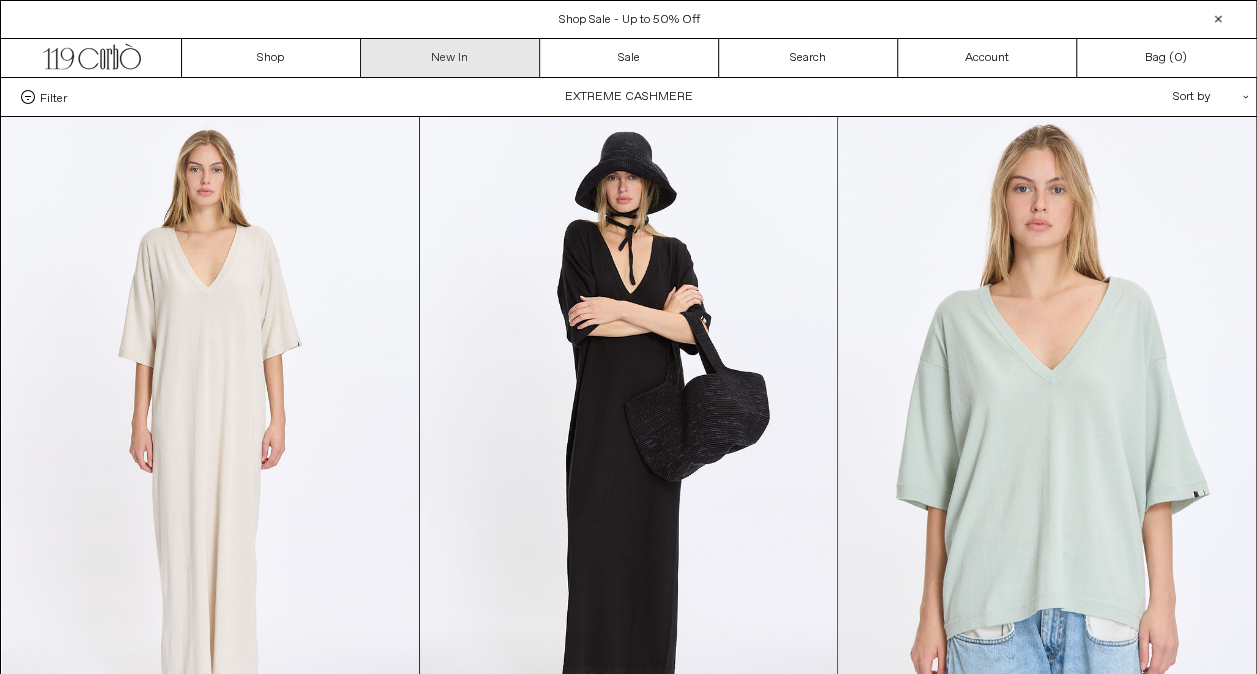 click on "New In" at bounding box center (450, 58) 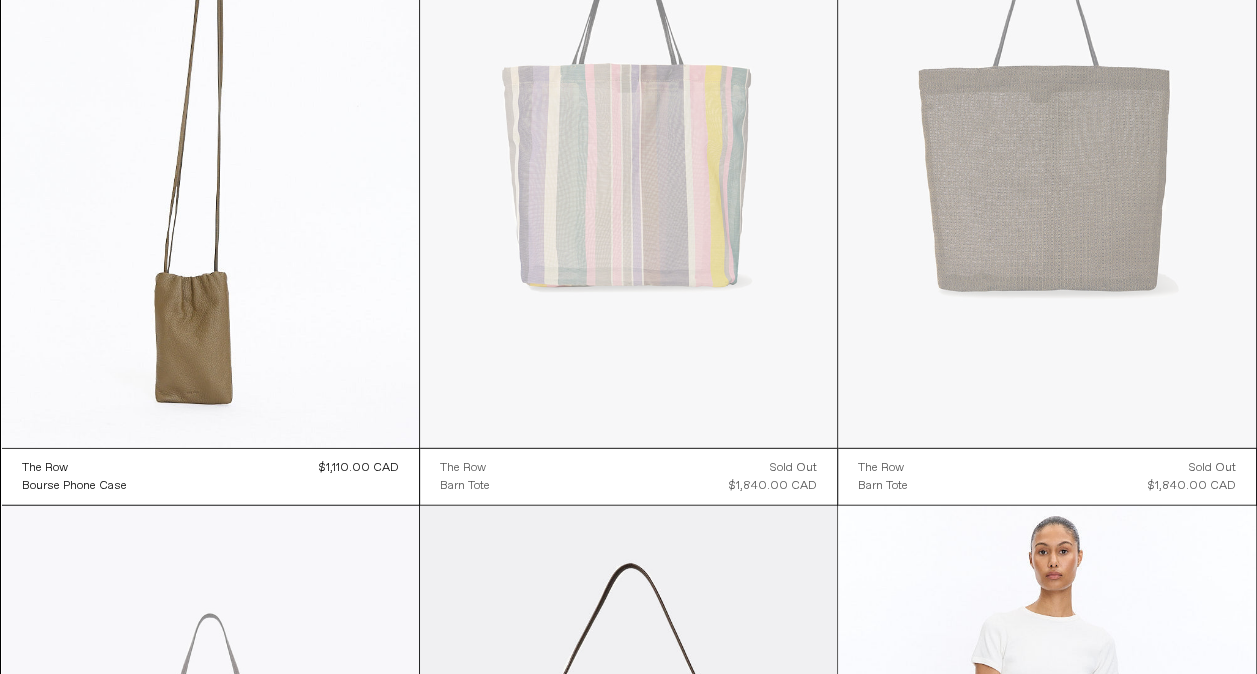scroll, scrollTop: 2300, scrollLeft: 0, axis: vertical 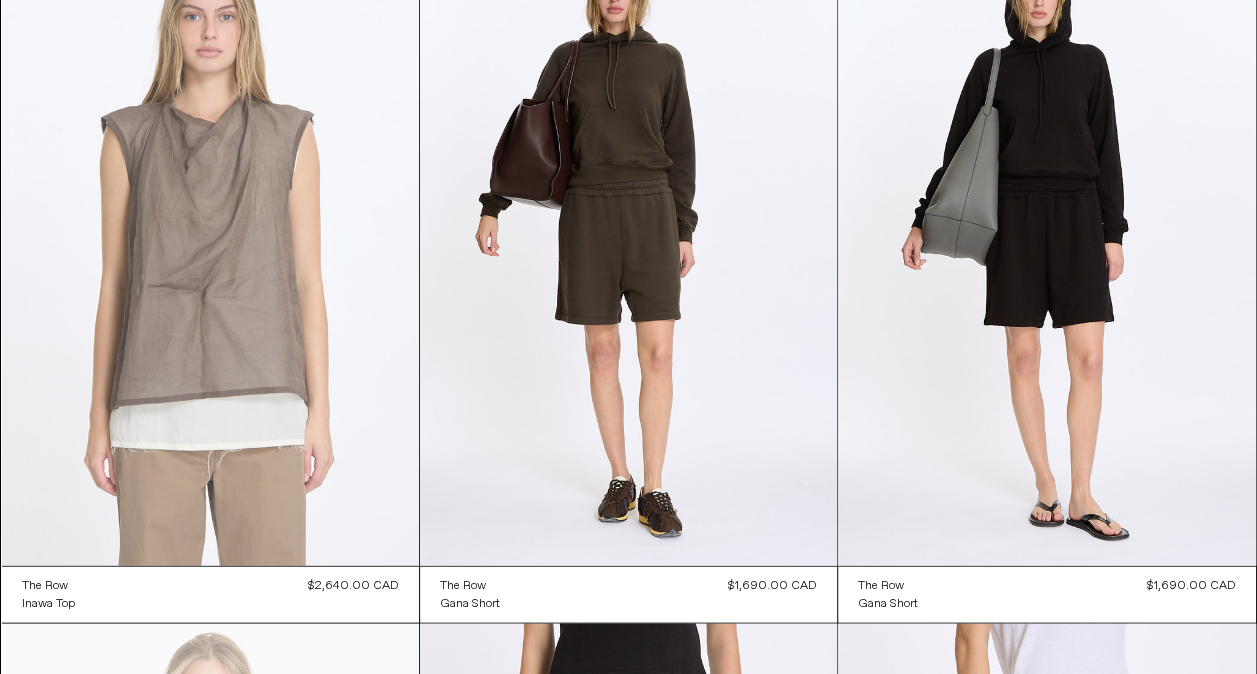 click at bounding box center [210, 252] 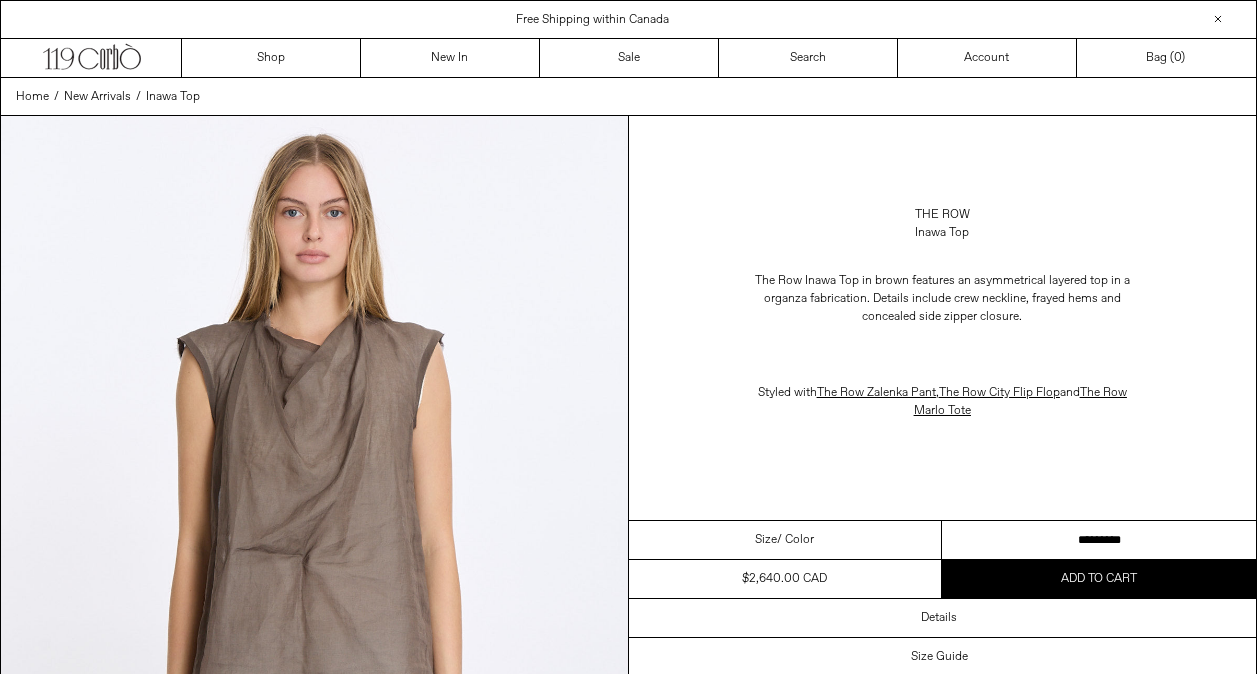 scroll, scrollTop: 0, scrollLeft: 0, axis: both 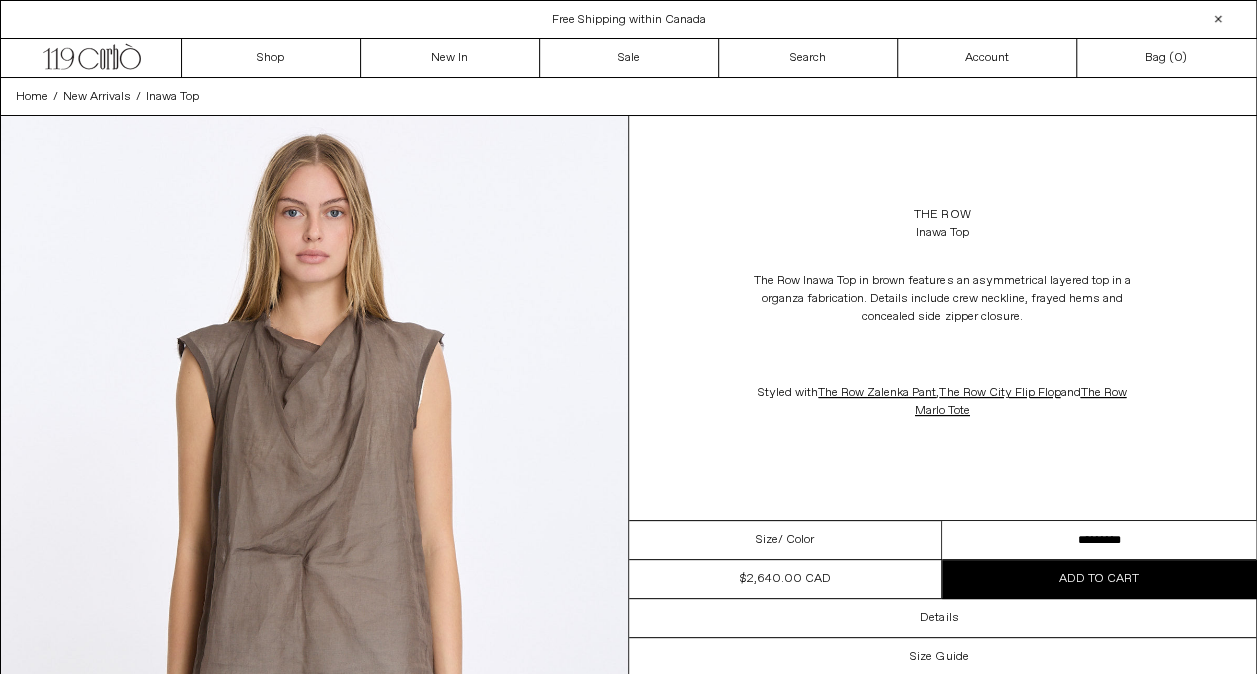 click on "*********" at bounding box center (1099, 540) 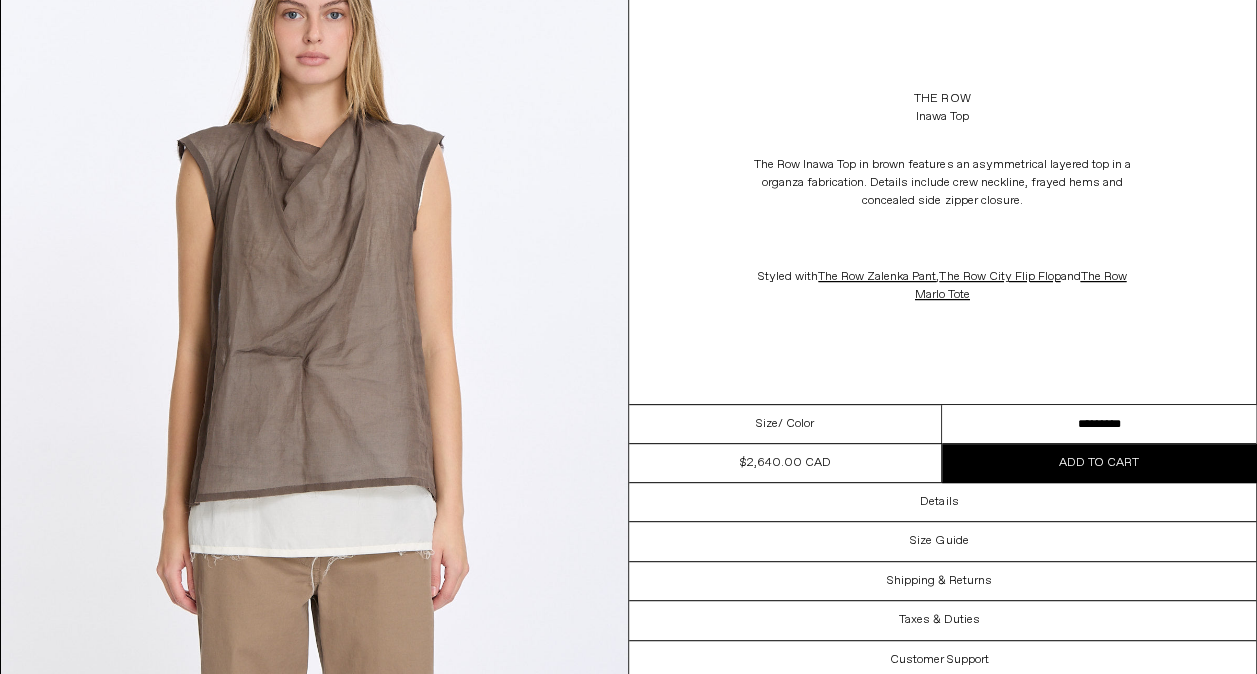 scroll, scrollTop: 200, scrollLeft: 0, axis: vertical 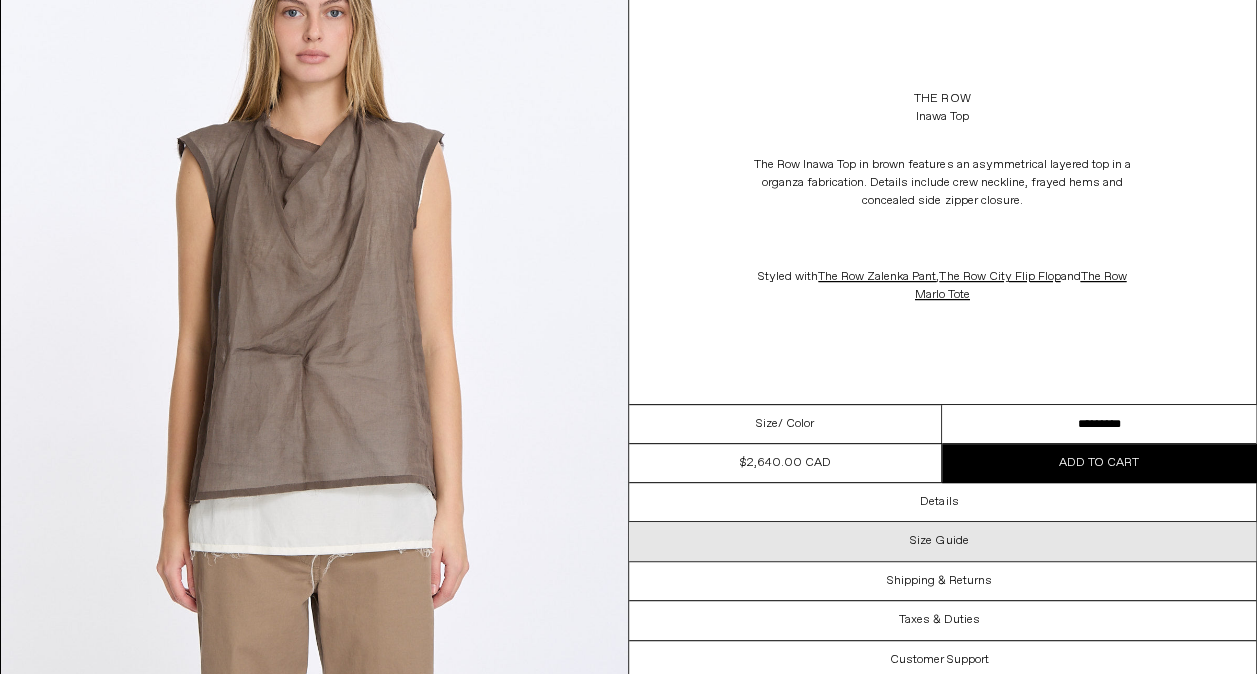 click on "Size Guide" at bounding box center [943, 541] 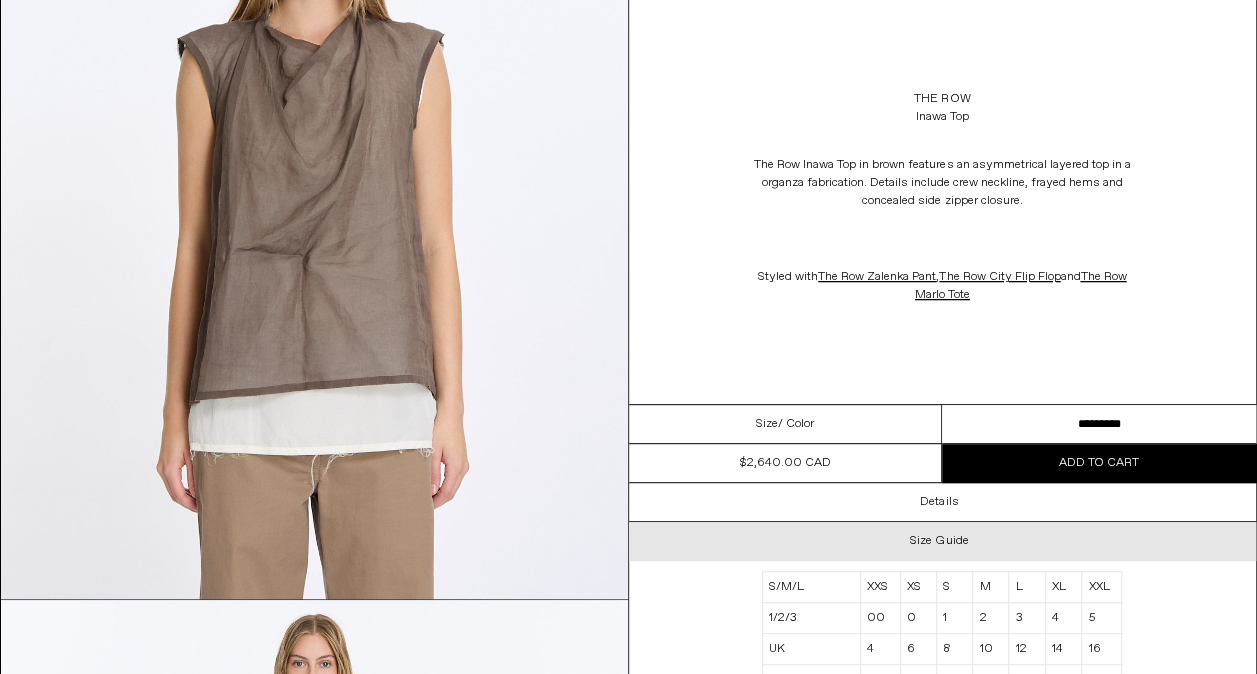 scroll, scrollTop: 200, scrollLeft: 0, axis: vertical 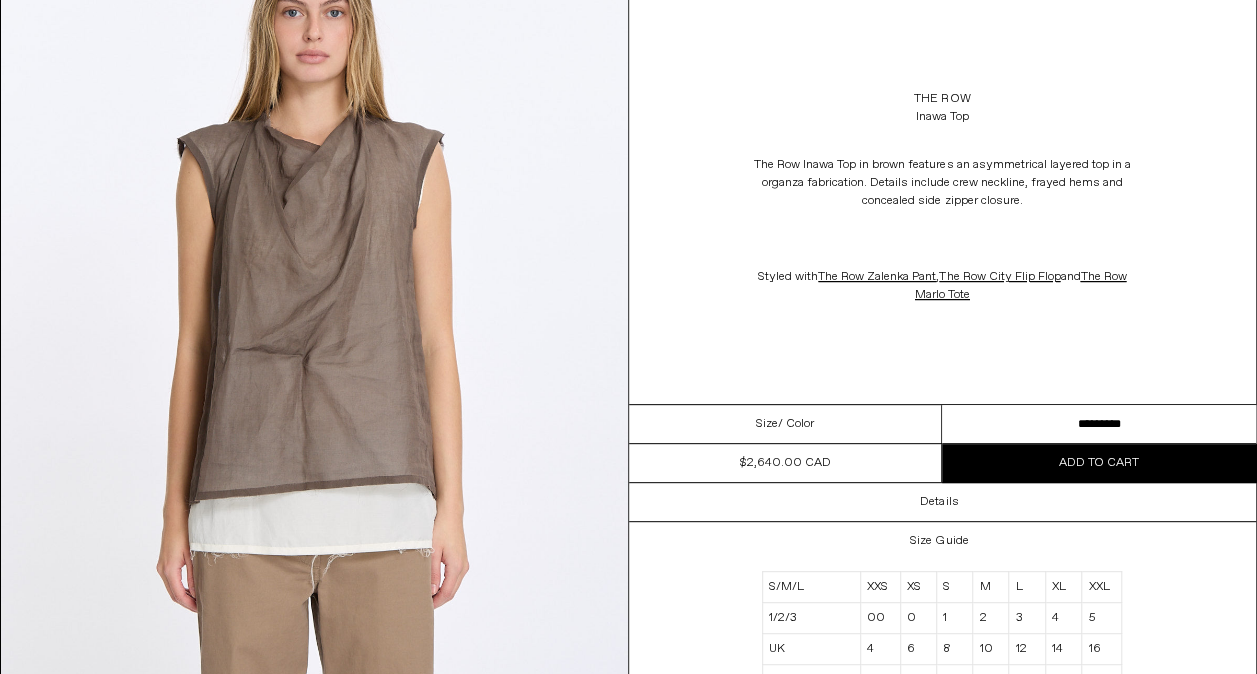click on "The Row
Inawa Top
The Row Inawa Top in brown features an a symmetrical layered top in a organza fabrication. Details include crew neckline, frayed hems and concealed side zipper closure.
Styled with  The Row Zalenka Pant ,  The Row City Flip Flop  and  The Row Marlo Tote" at bounding box center [943, 202] 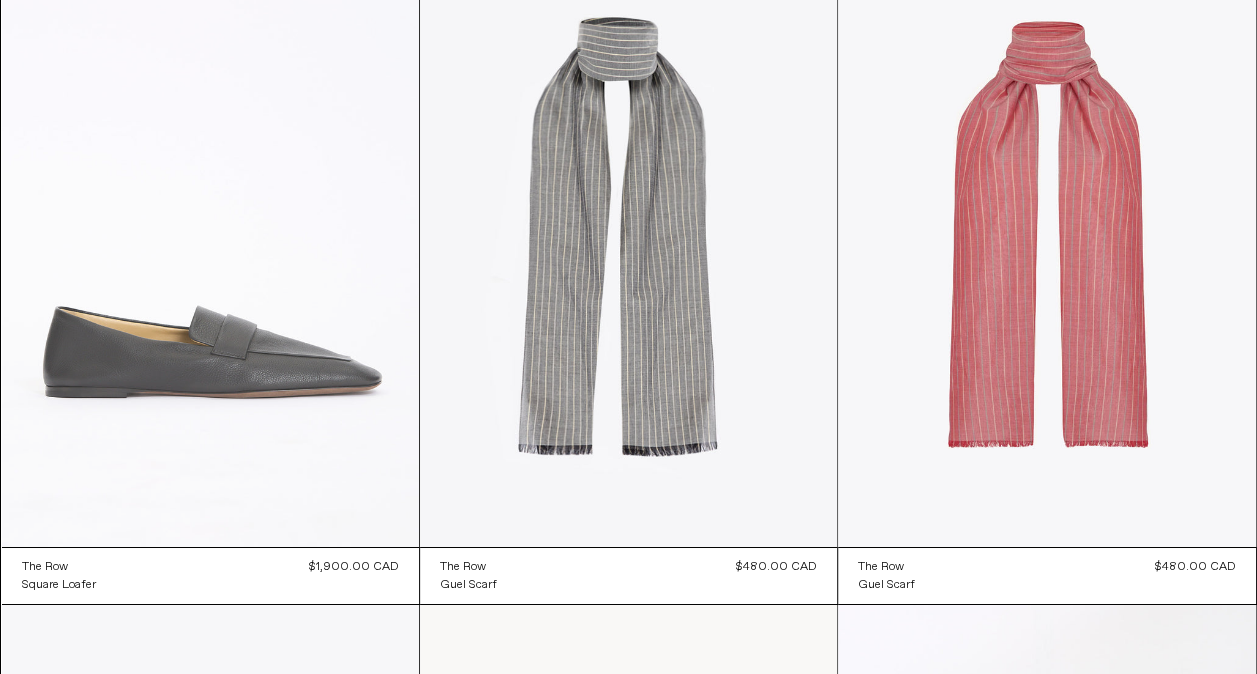 scroll, scrollTop: 14530, scrollLeft: 0, axis: vertical 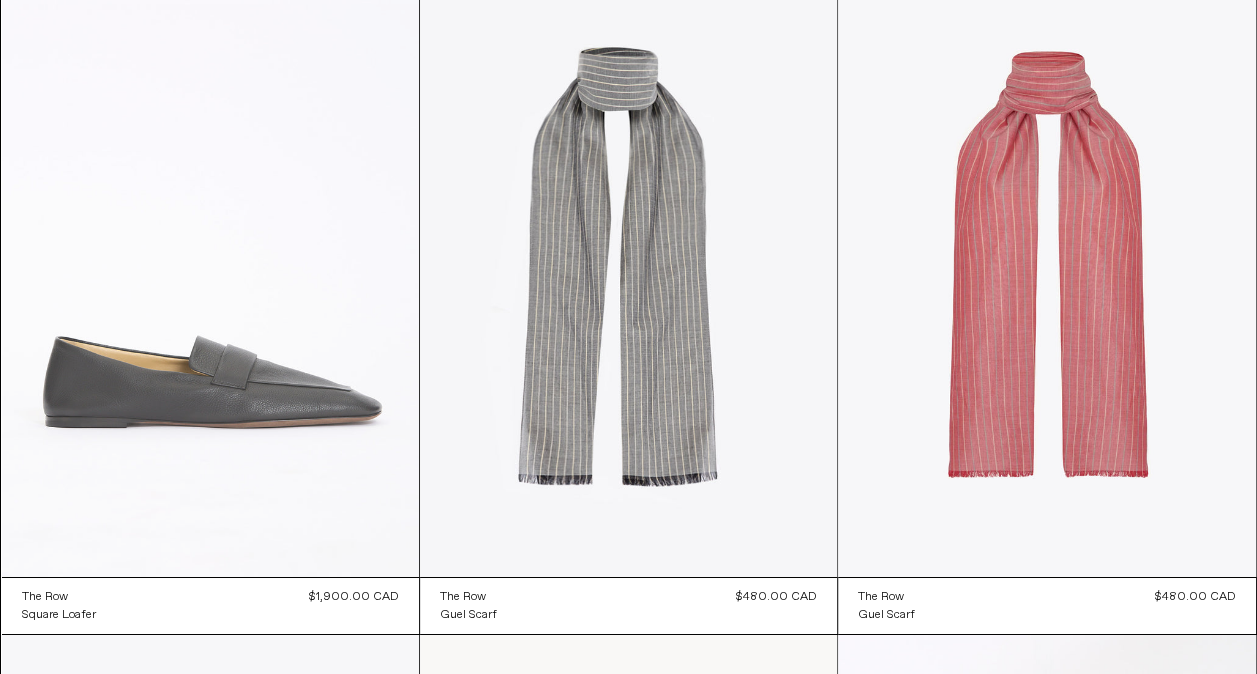 click at bounding box center [210, 264] 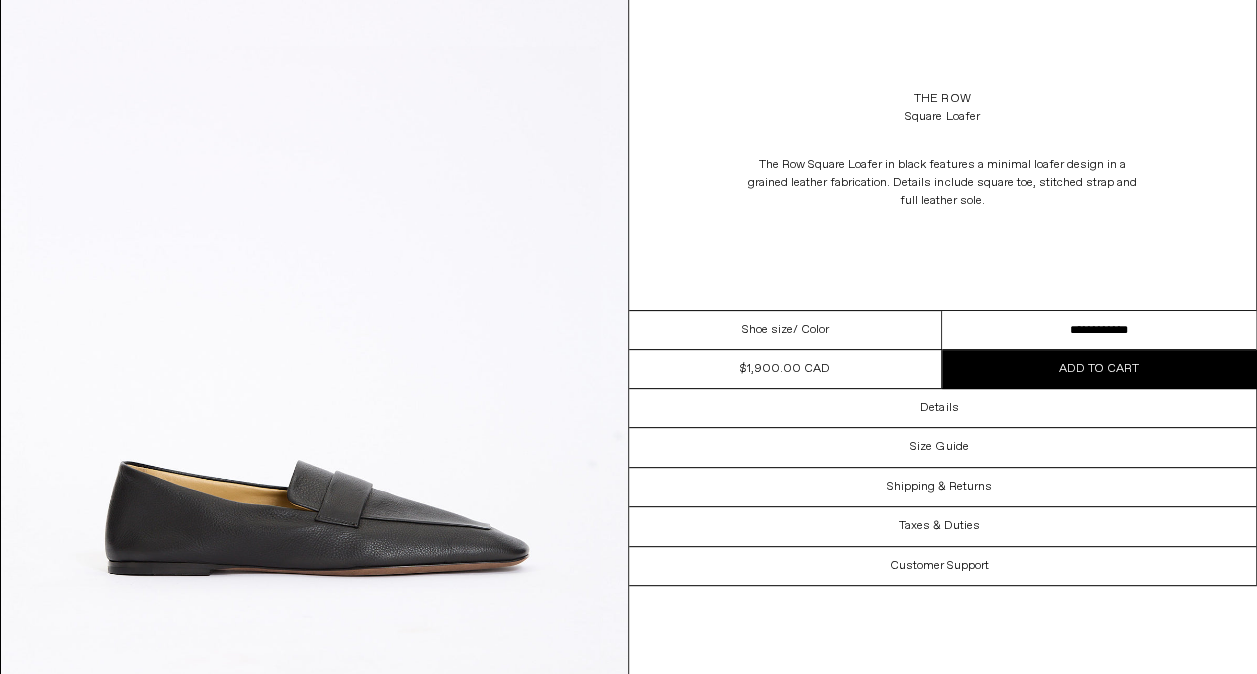 scroll, scrollTop: 200, scrollLeft: 0, axis: vertical 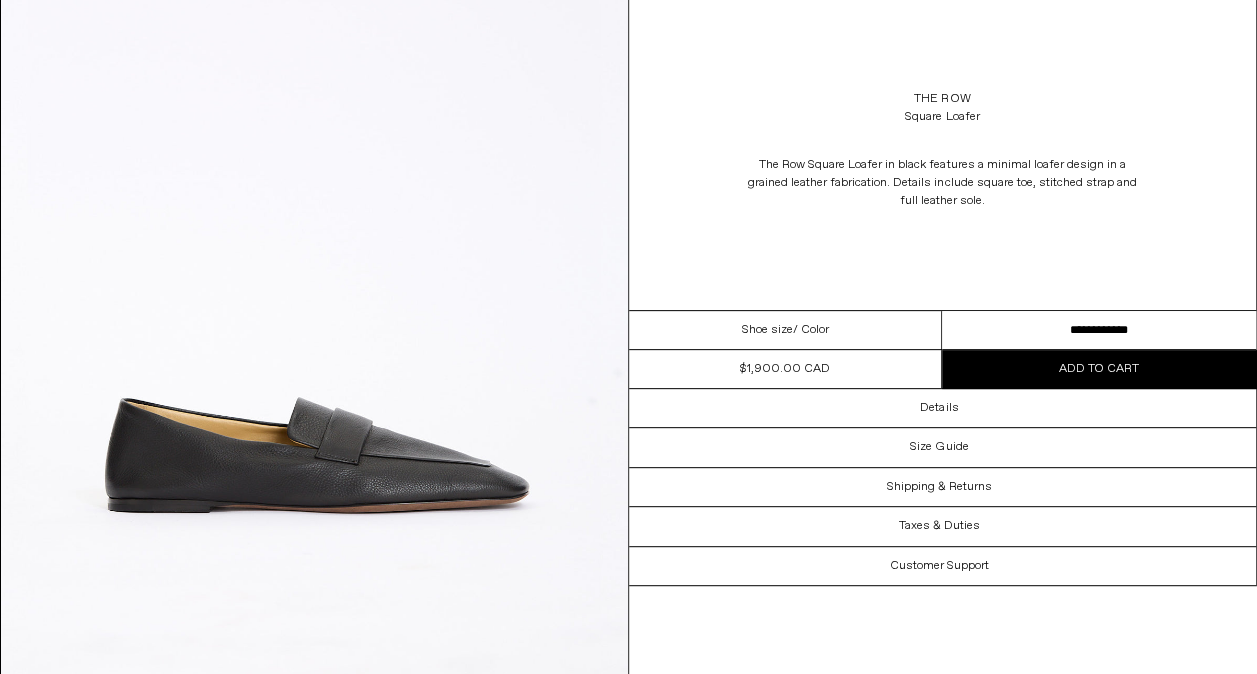 click on "**********" at bounding box center (1099, 330) 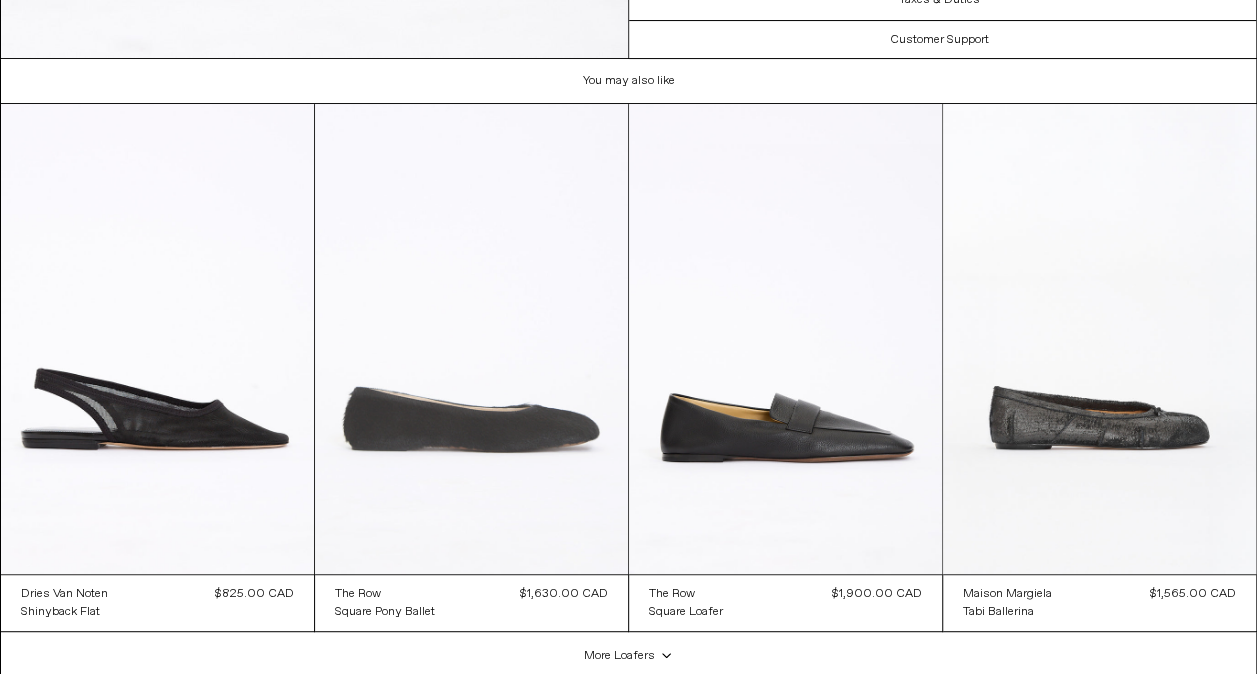 scroll, scrollTop: 4078, scrollLeft: 0, axis: vertical 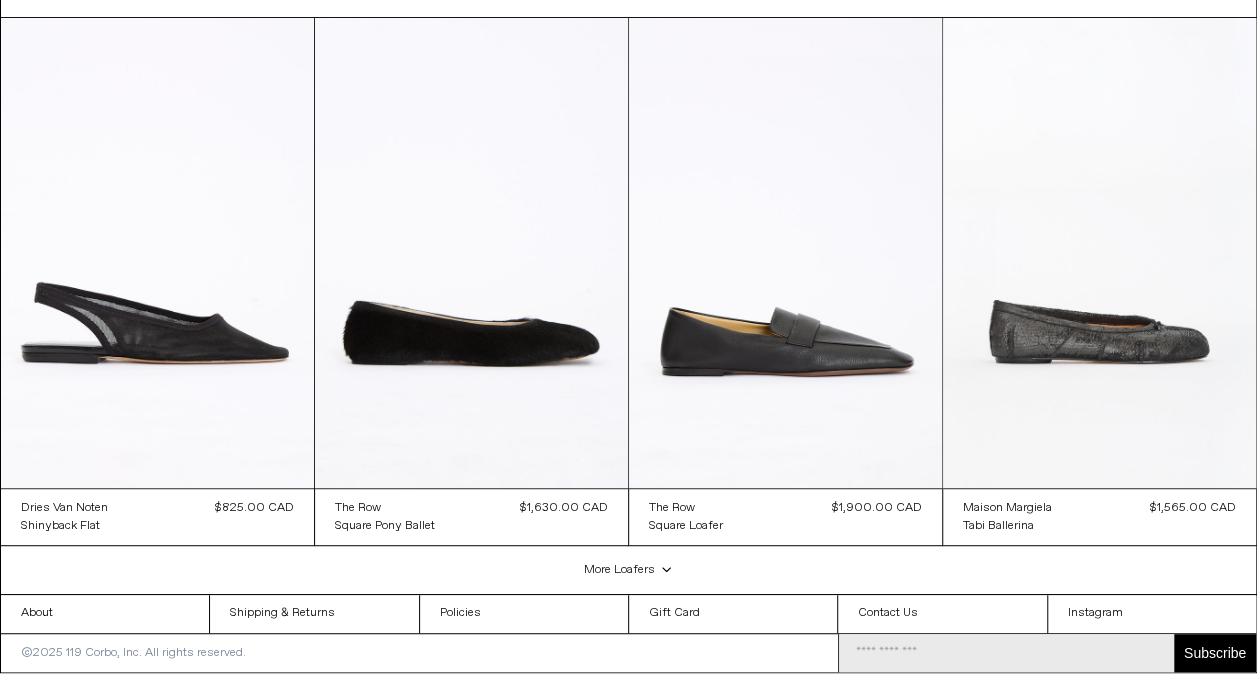 click on "More Loafers
.cls-1{fill:#231f20}" at bounding box center [629, 570] 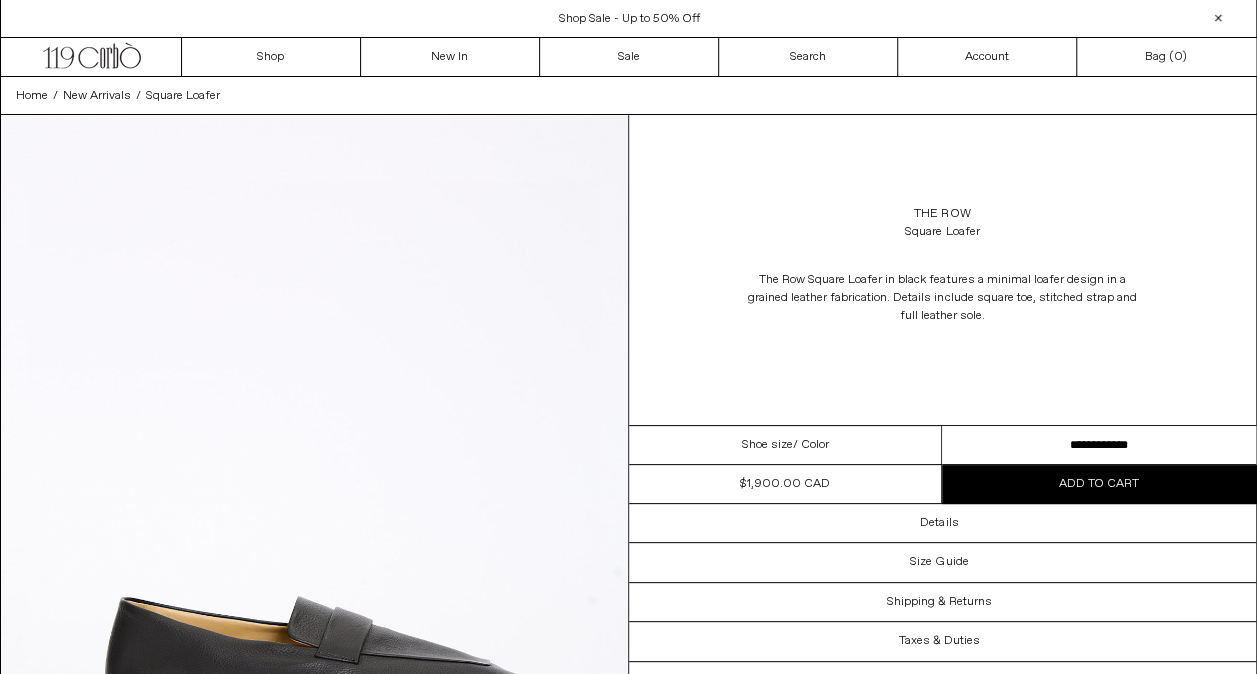 scroll, scrollTop: 0, scrollLeft: 0, axis: both 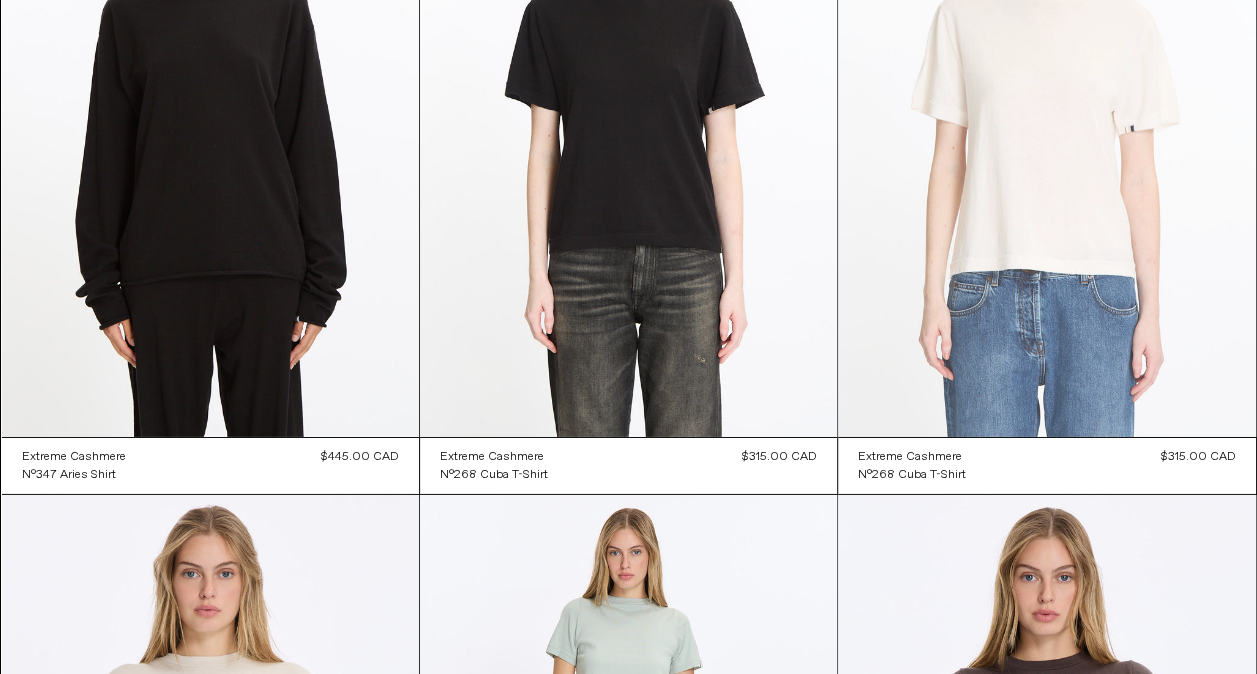 click at bounding box center (1046, 124) 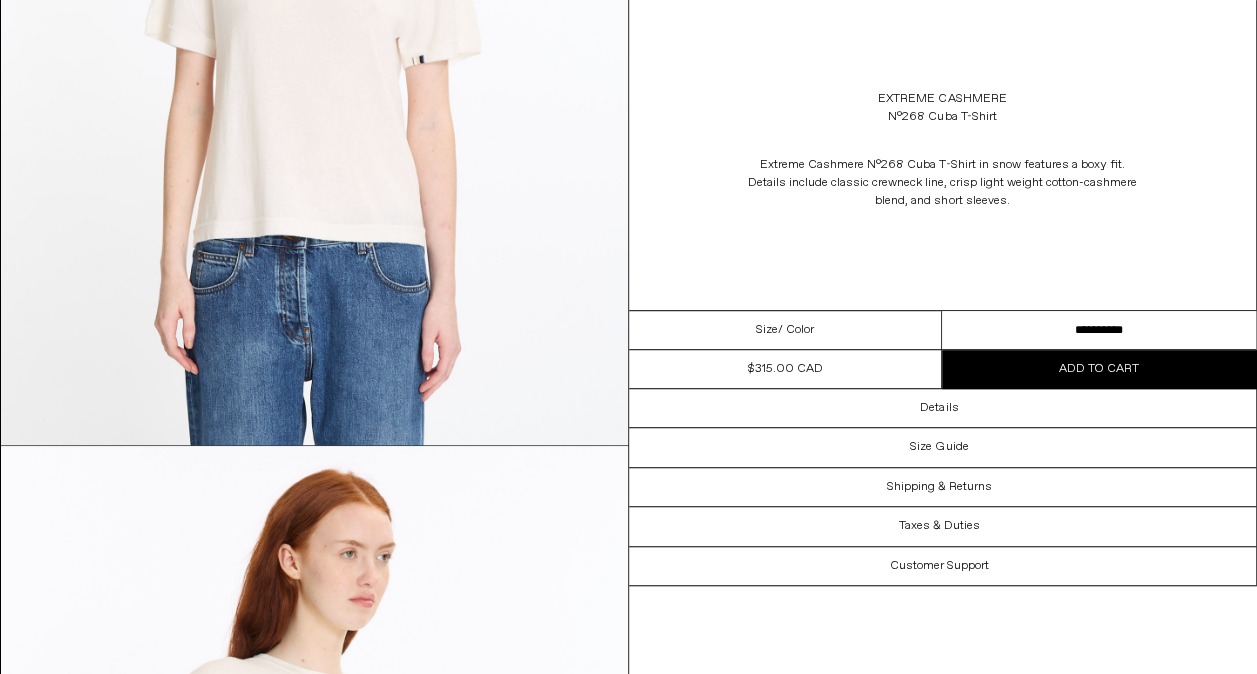 scroll, scrollTop: 500, scrollLeft: 0, axis: vertical 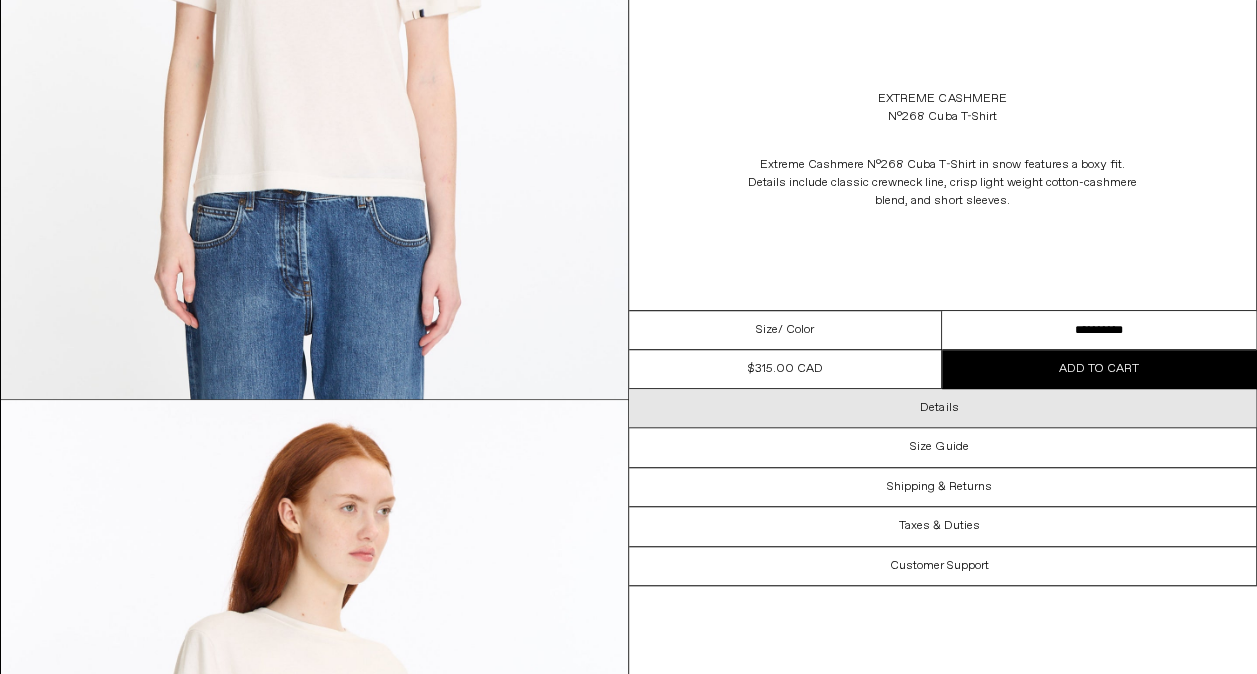 click on "Details" at bounding box center (943, 408) 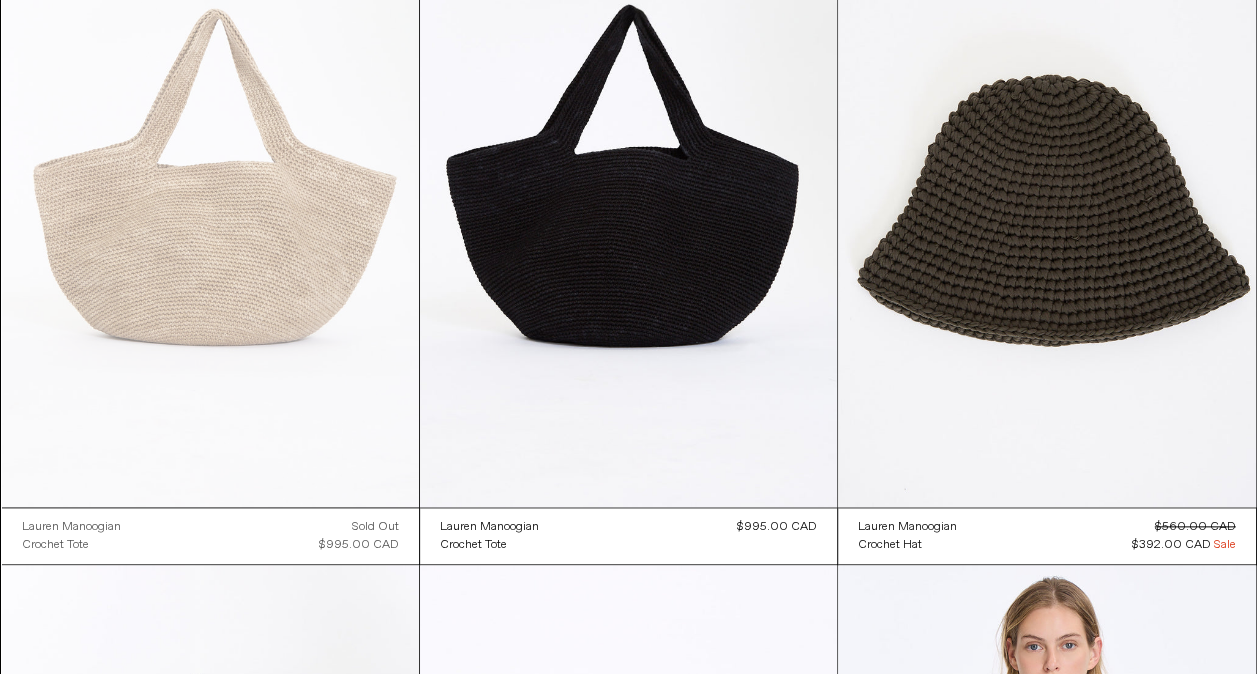 scroll, scrollTop: 23362, scrollLeft: 0, axis: vertical 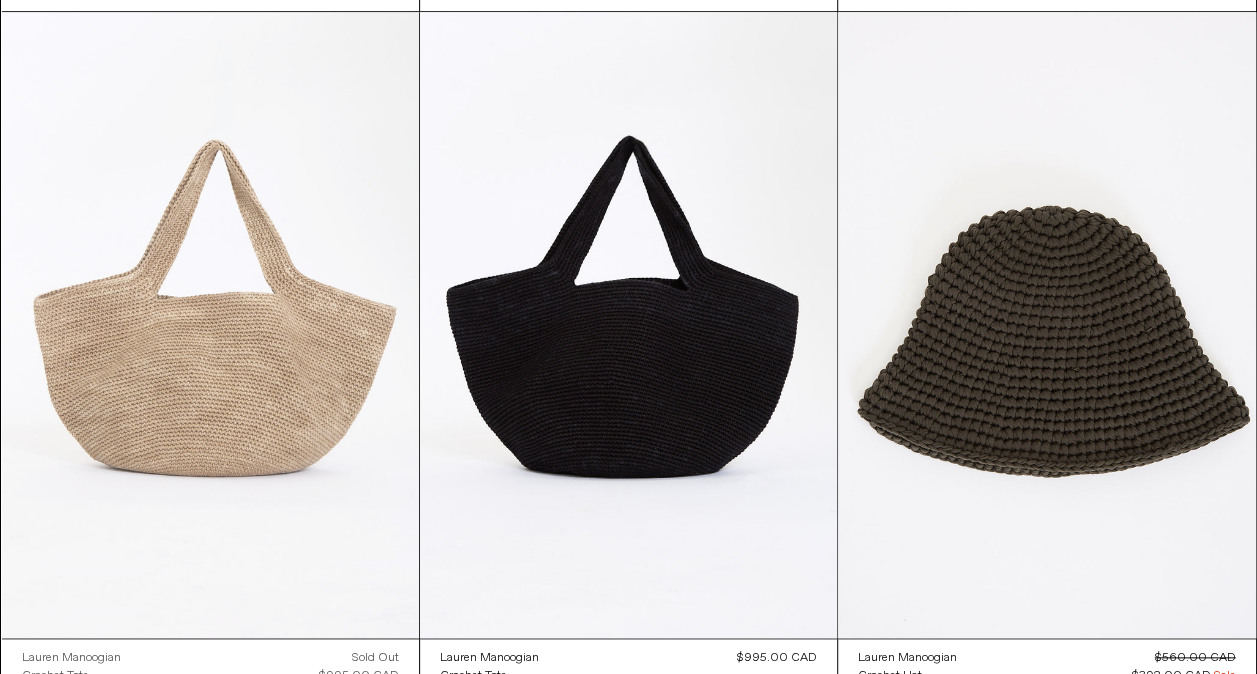 click at bounding box center [210, 325] 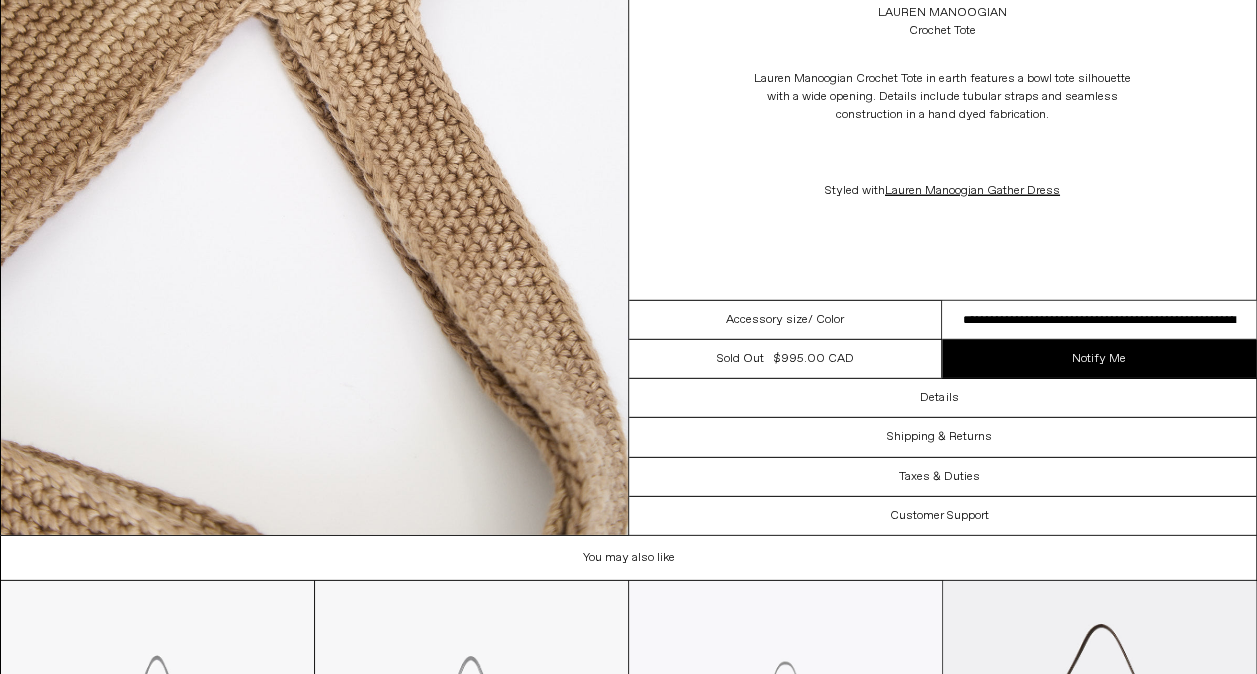 scroll, scrollTop: 3000, scrollLeft: 0, axis: vertical 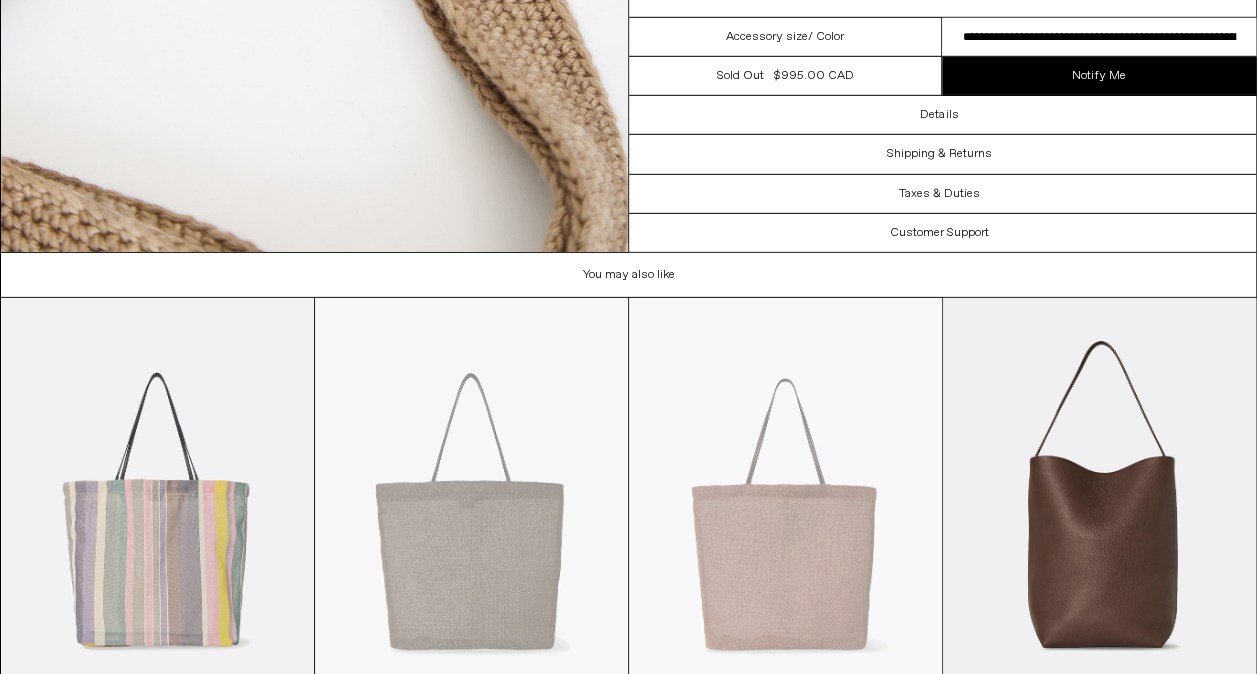 click at bounding box center (157, 533) 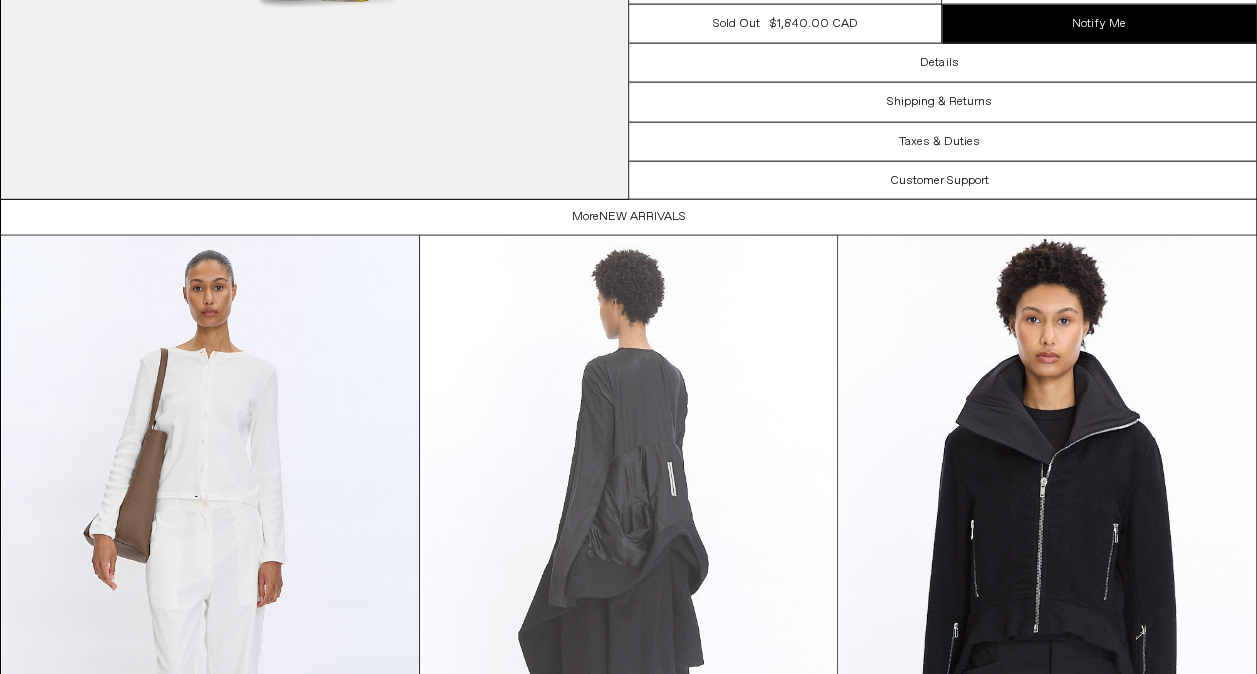 scroll, scrollTop: 2245, scrollLeft: 0, axis: vertical 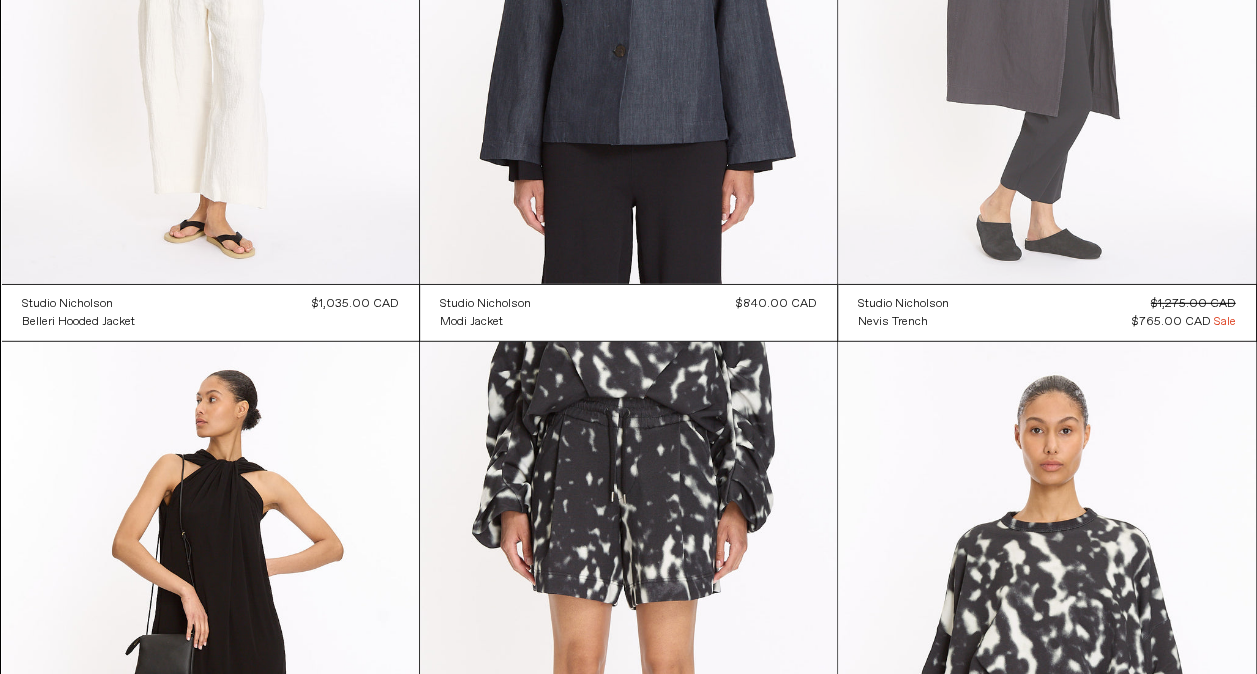 click at bounding box center [1046, -29] 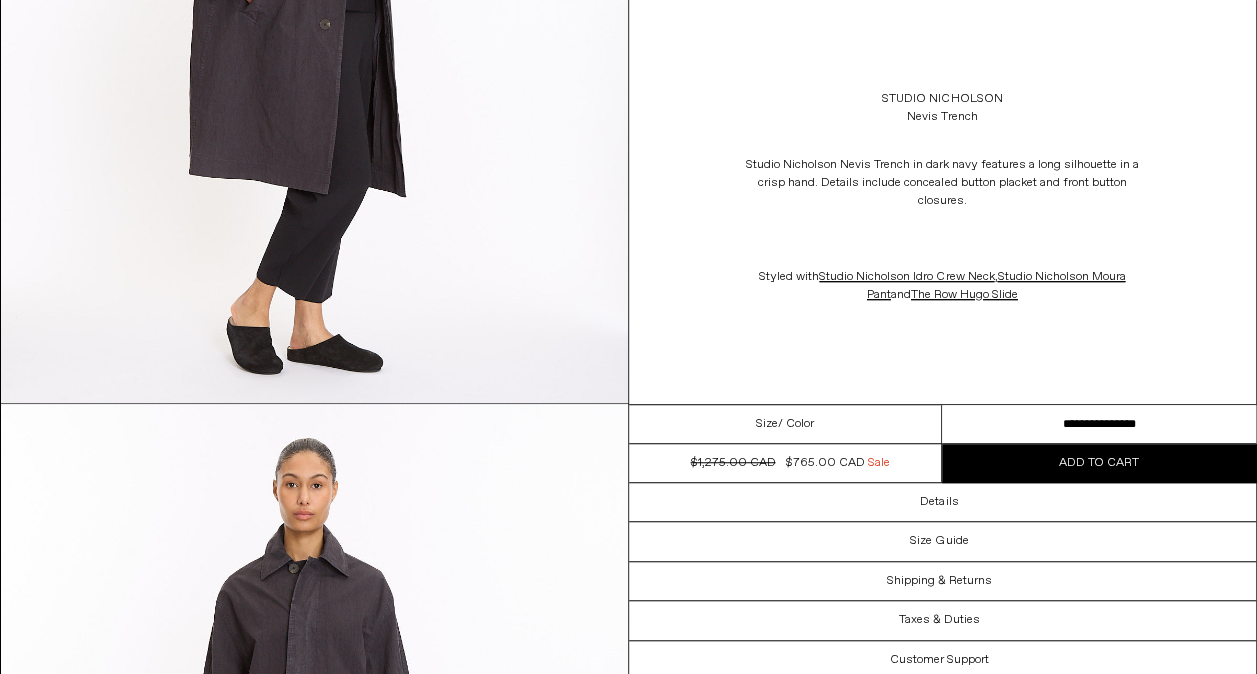 scroll, scrollTop: 0, scrollLeft: 0, axis: both 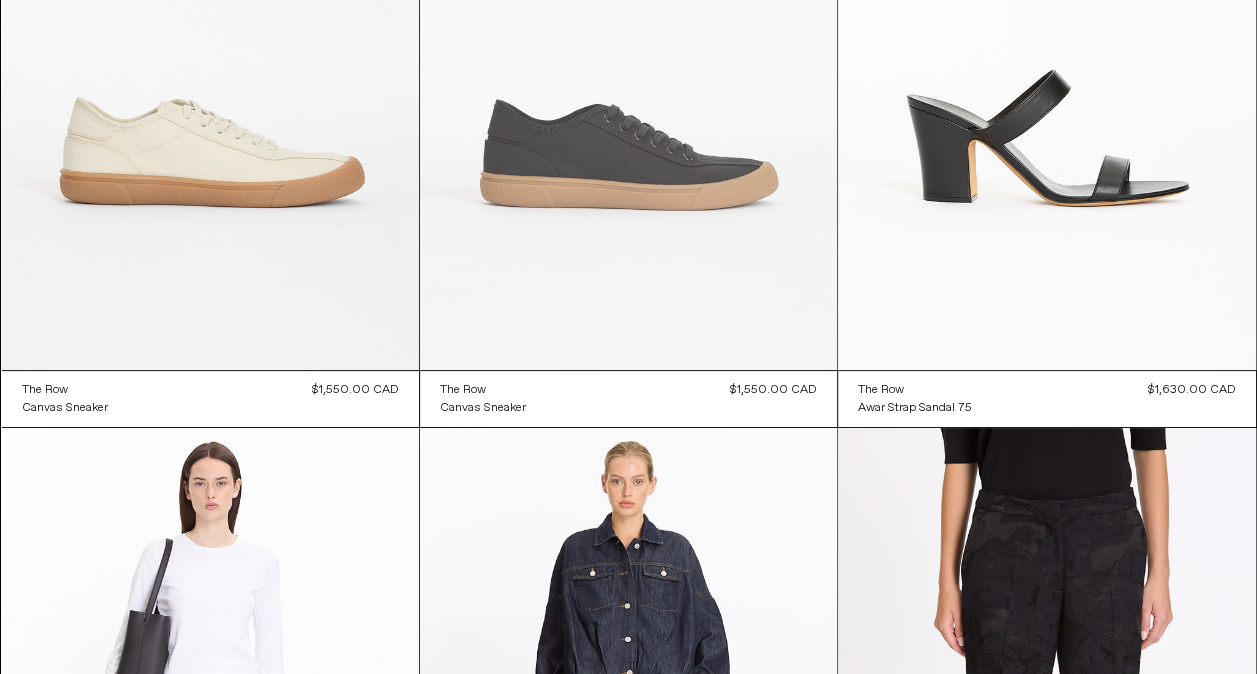 click at bounding box center (628, 57) 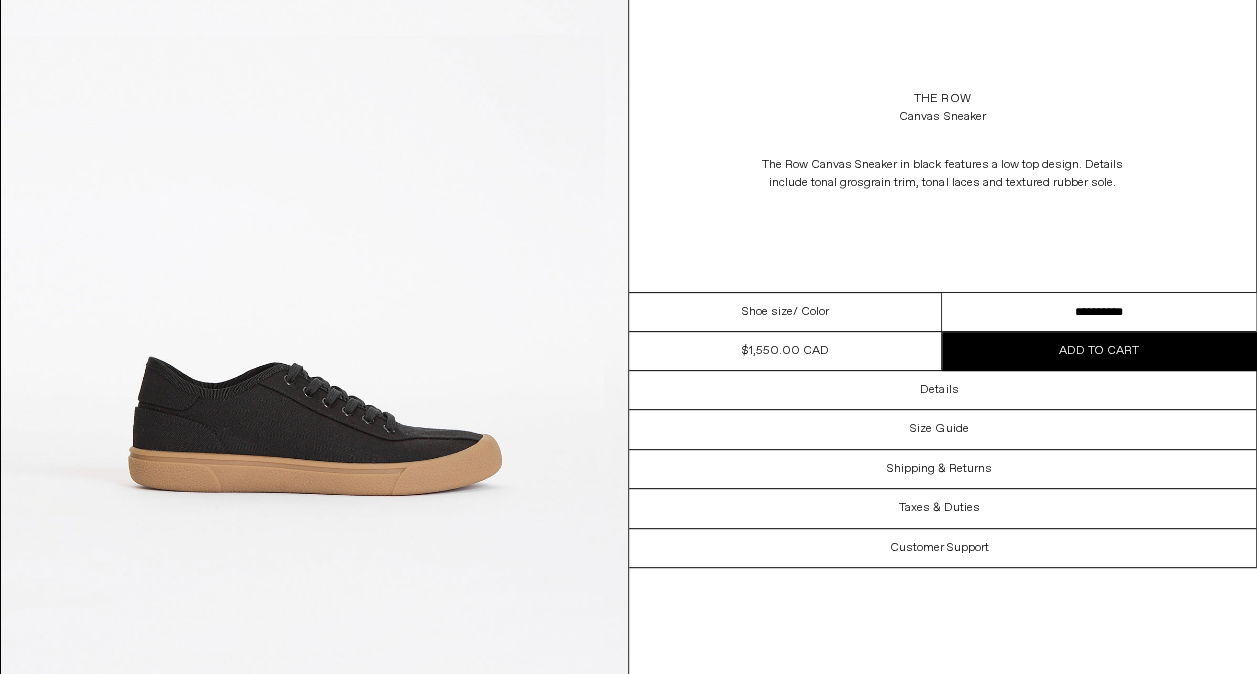 scroll, scrollTop: 0, scrollLeft: 0, axis: both 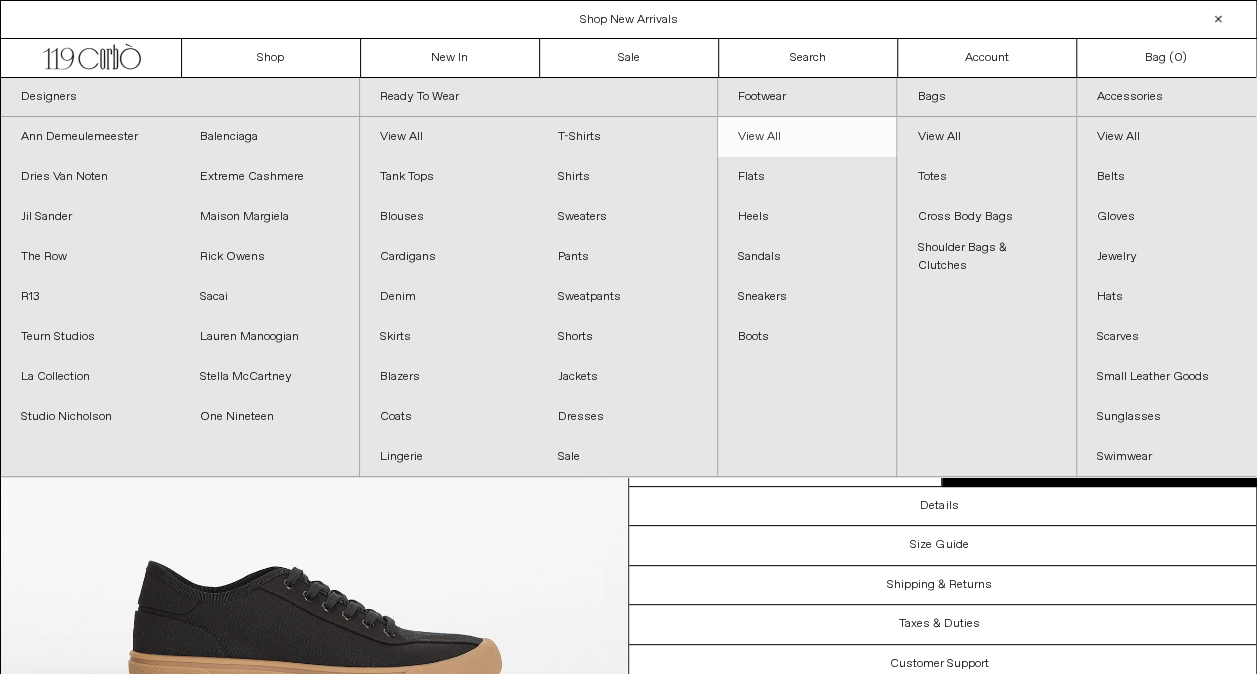 click on "View All" at bounding box center [807, 137] 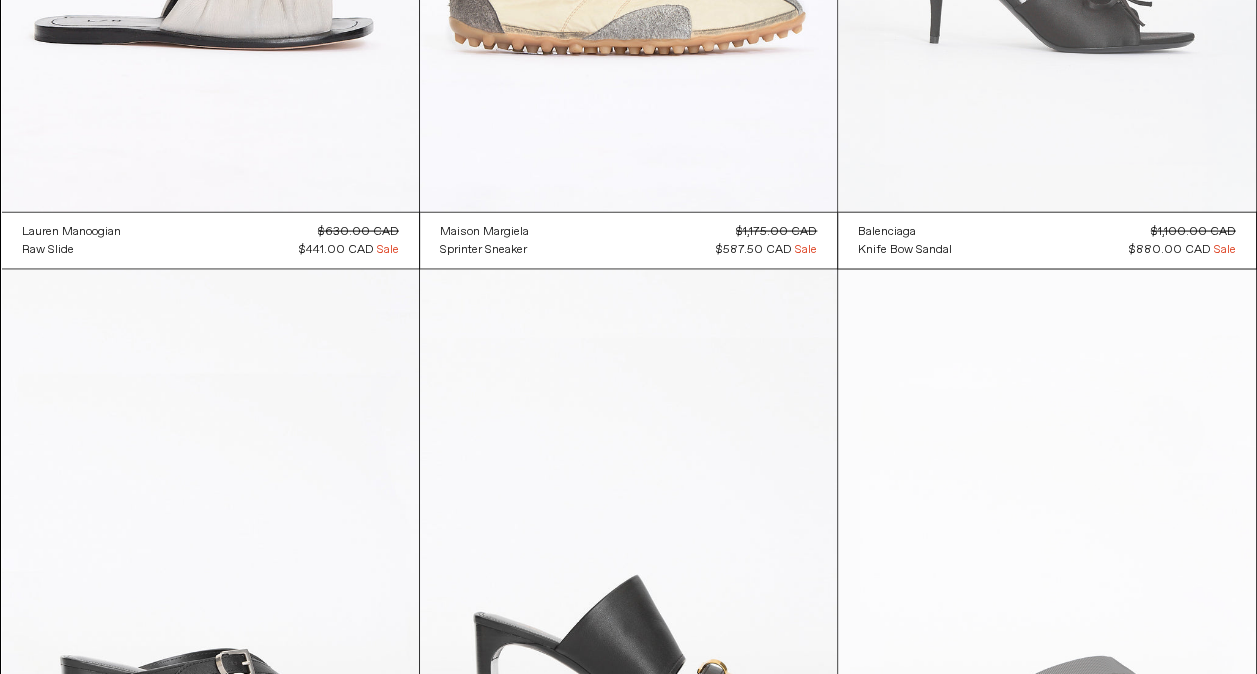 scroll, scrollTop: 1900, scrollLeft: 0, axis: vertical 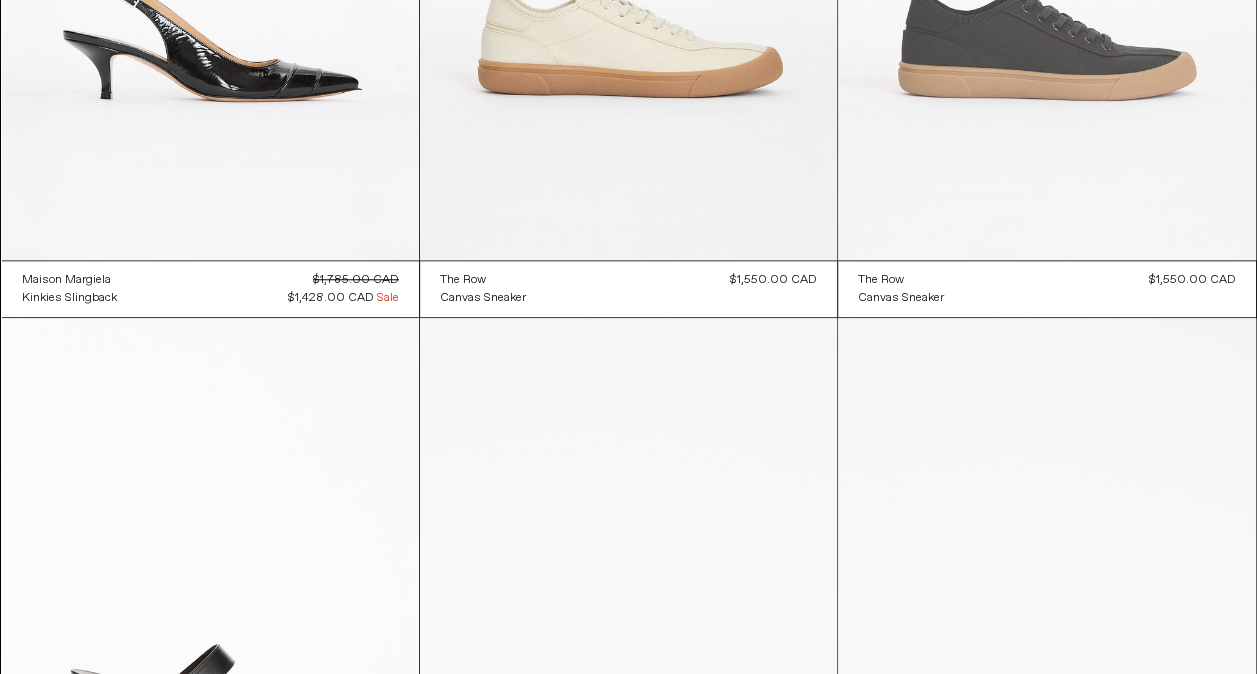 click at bounding box center [1046, -53] 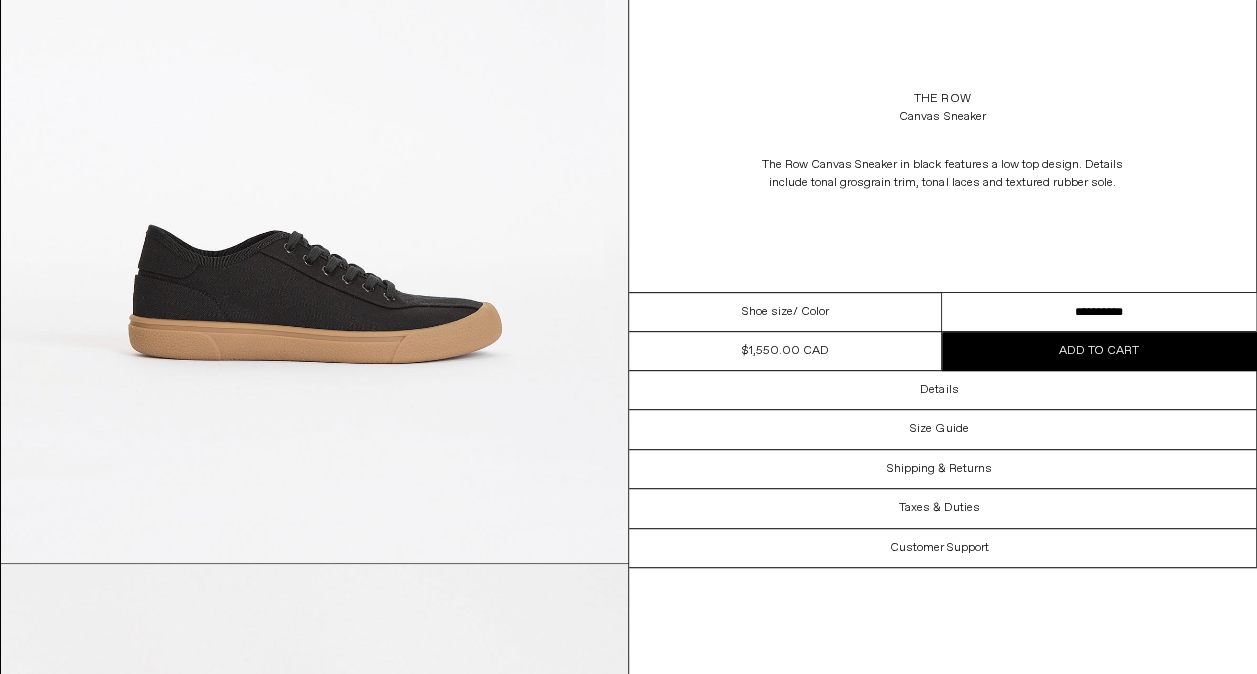 scroll, scrollTop: 400, scrollLeft: 0, axis: vertical 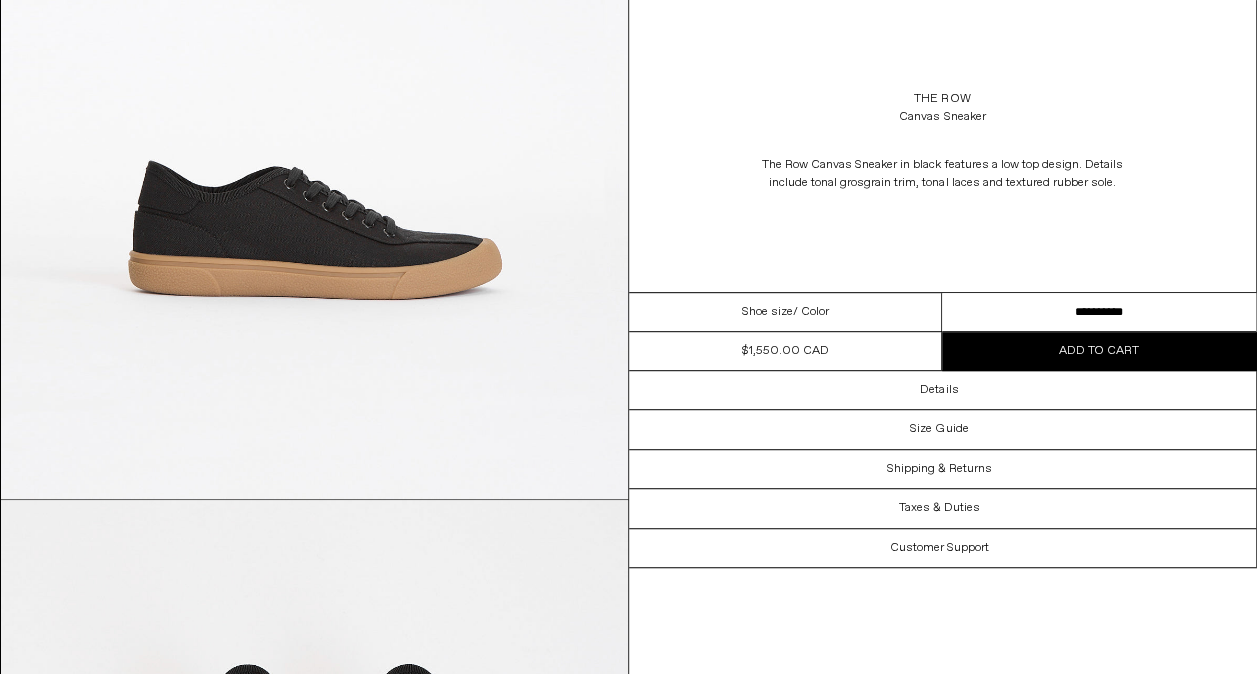 click on "**********" at bounding box center [1099, 312] 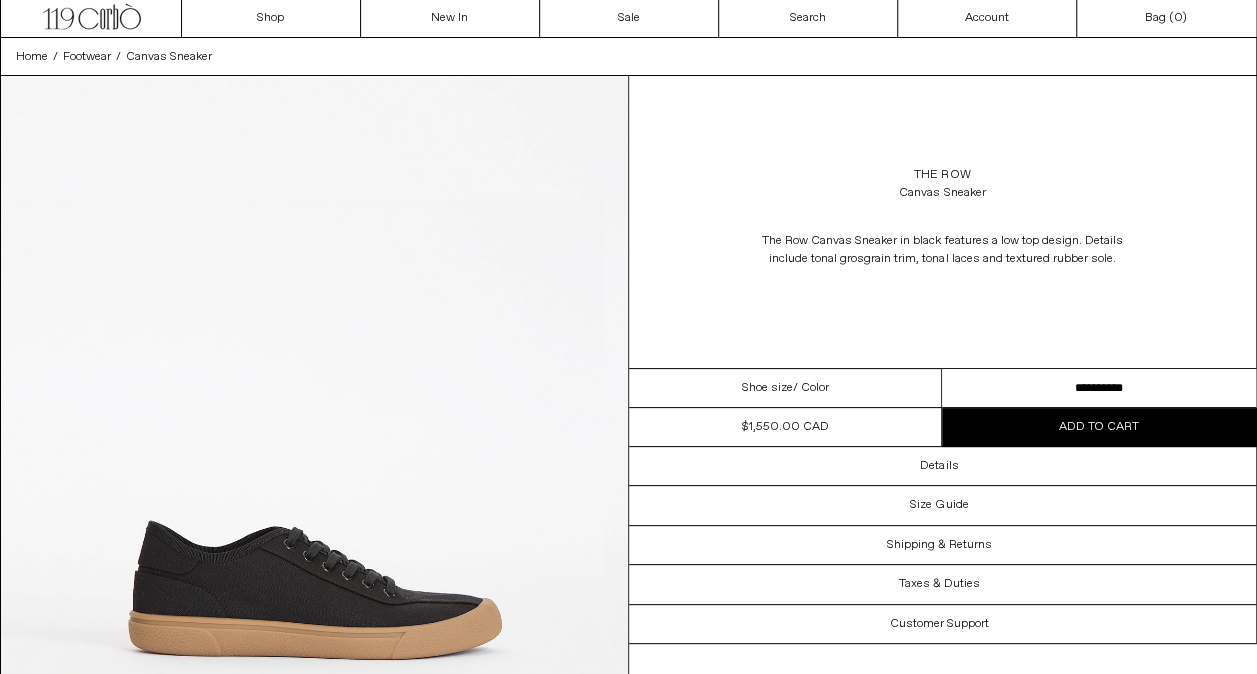 scroll, scrollTop: 0, scrollLeft: 0, axis: both 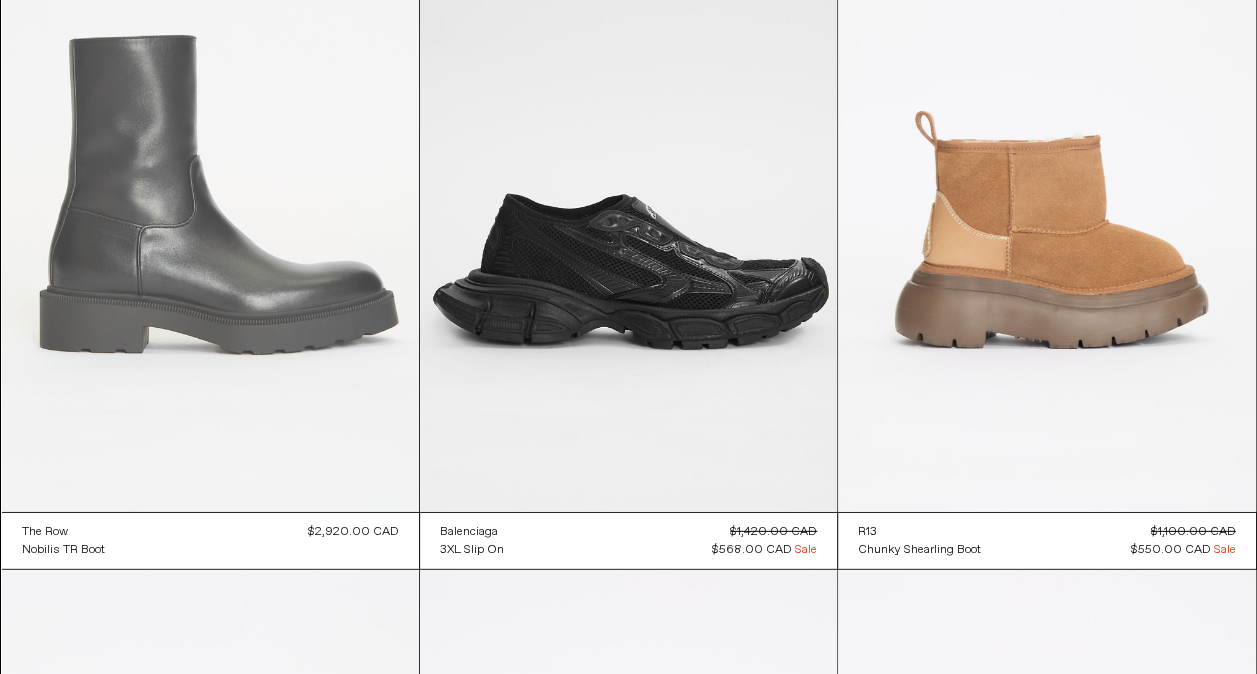 click at bounding box center [210, 199] 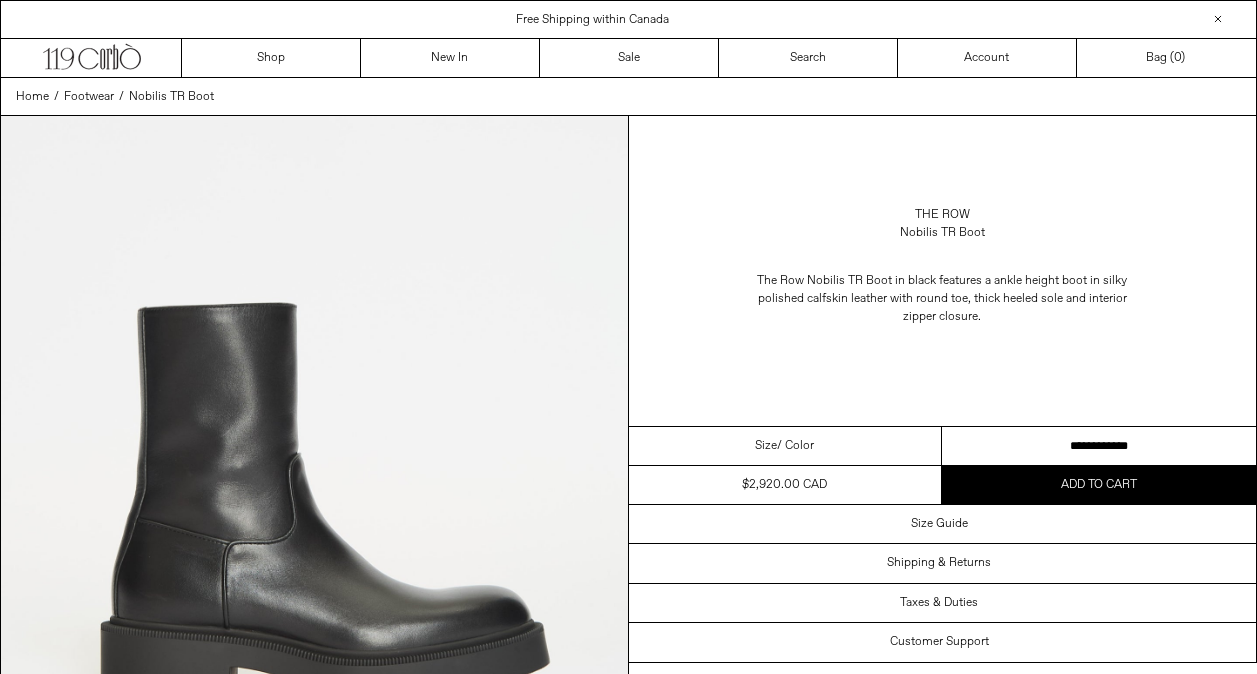 scroll, scrollTop: 0, scrollLeft: 0, axis: both 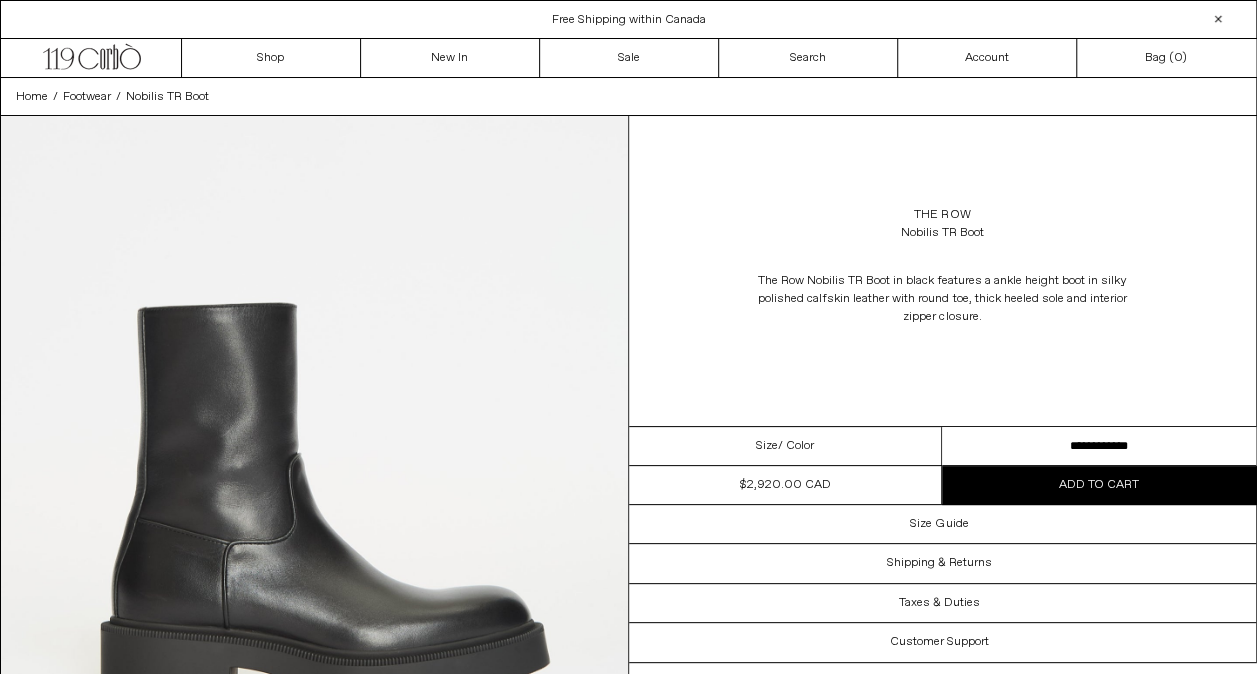 click on "**********" at bounding box center [1099, 446] 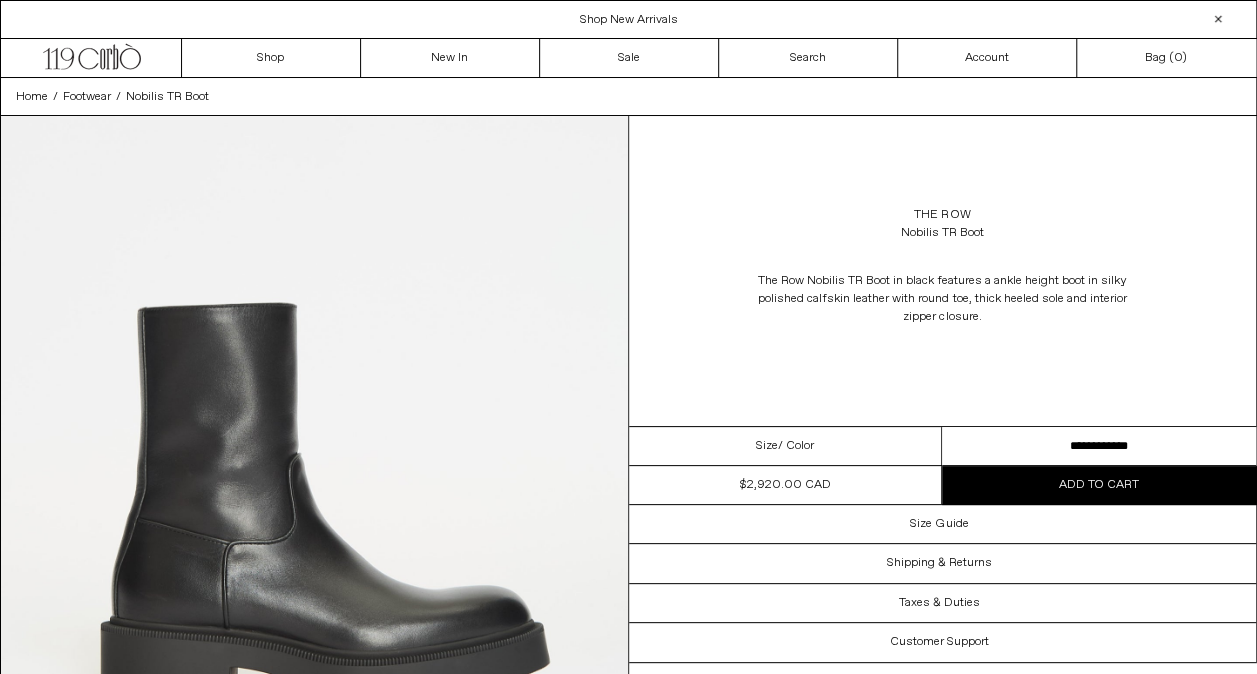 click on "**********" at bounding box center [1099, 446] 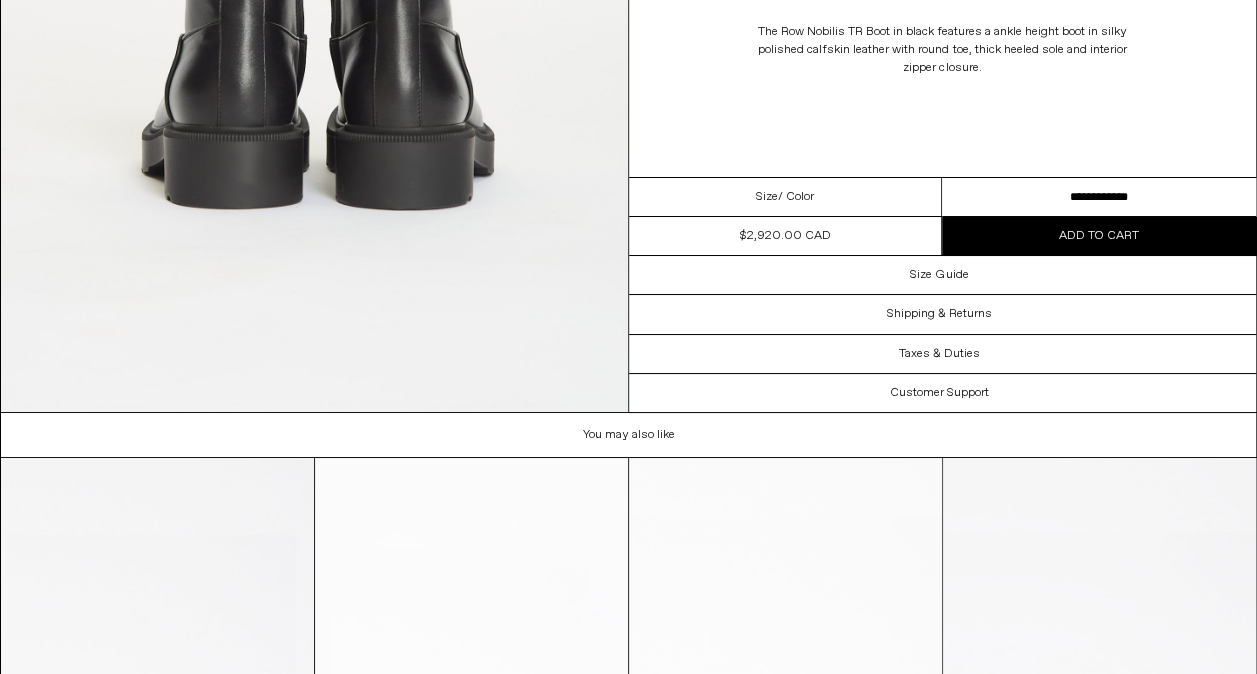 scroll, scrollTop: 3378, scrollLeft: 0, axis: vertical 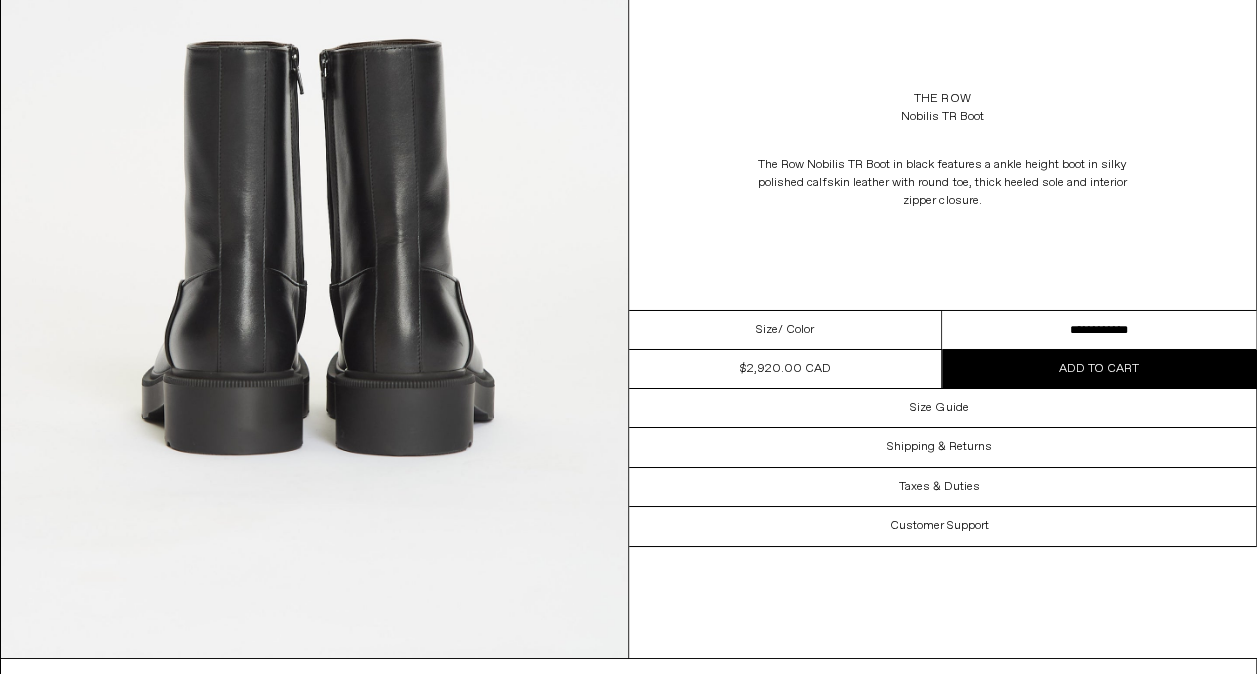 click on "**********" at bounding box center (1099, 330) 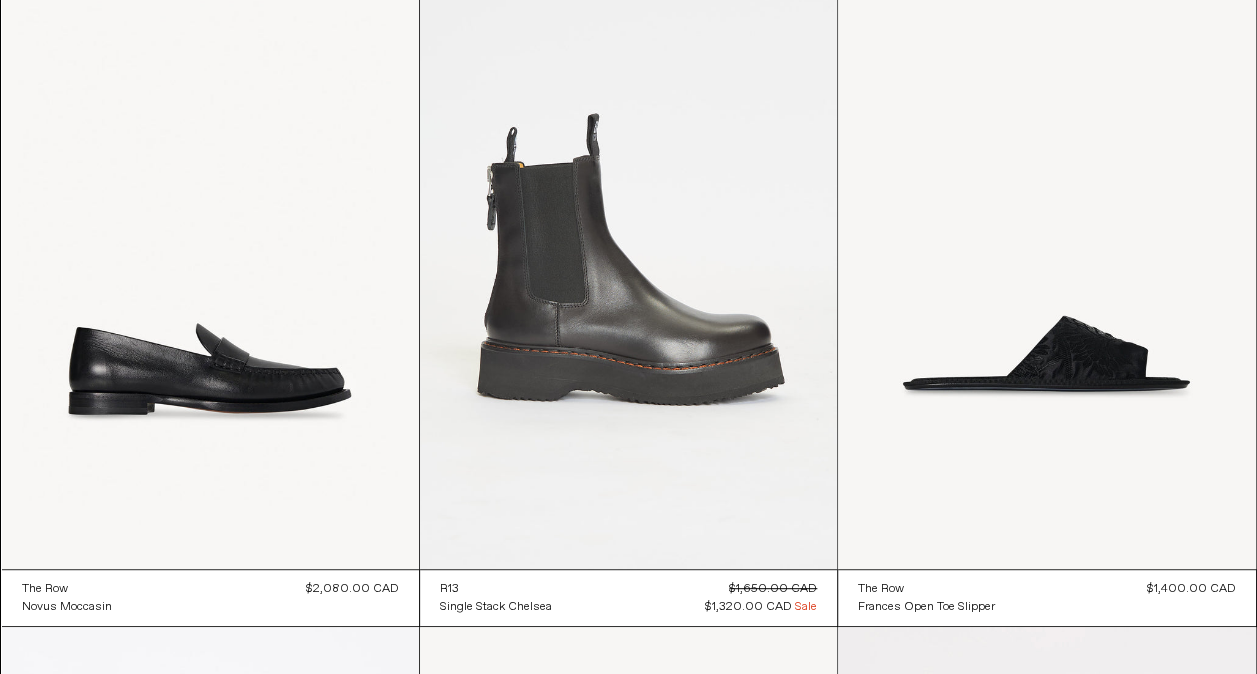 scroll, scrollTop: 7830, scrollLeft: 0, axis: vertical 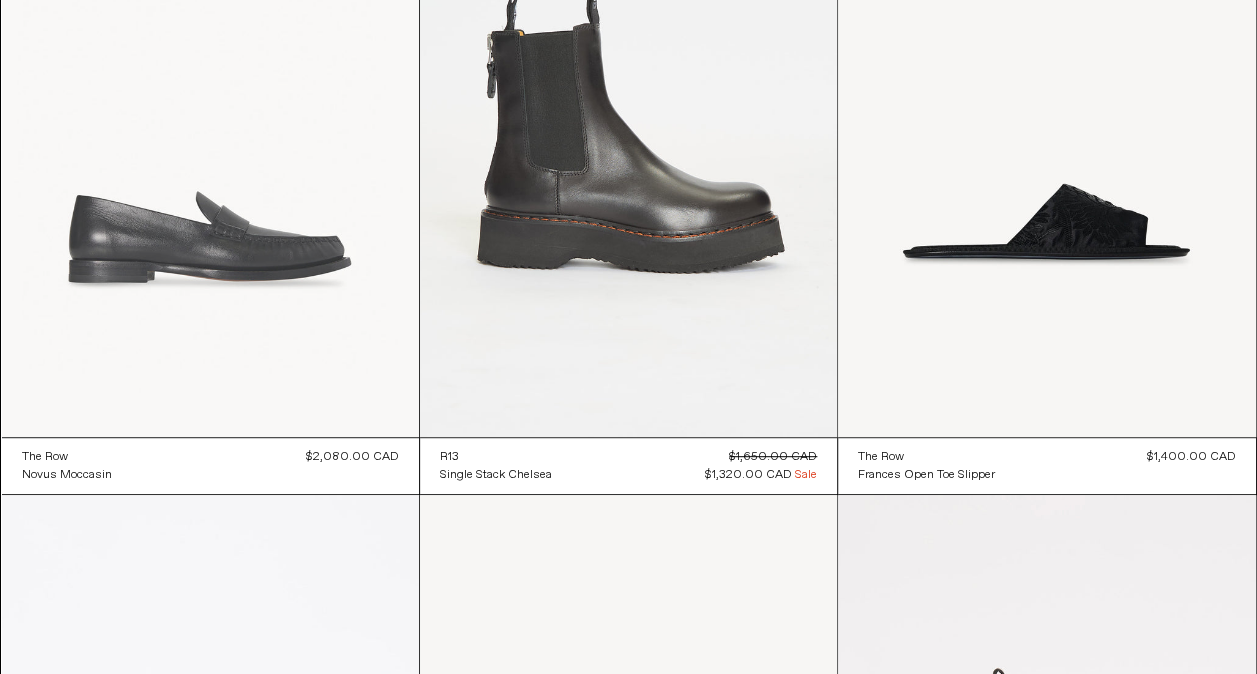 click at bounding box center (210, 124) 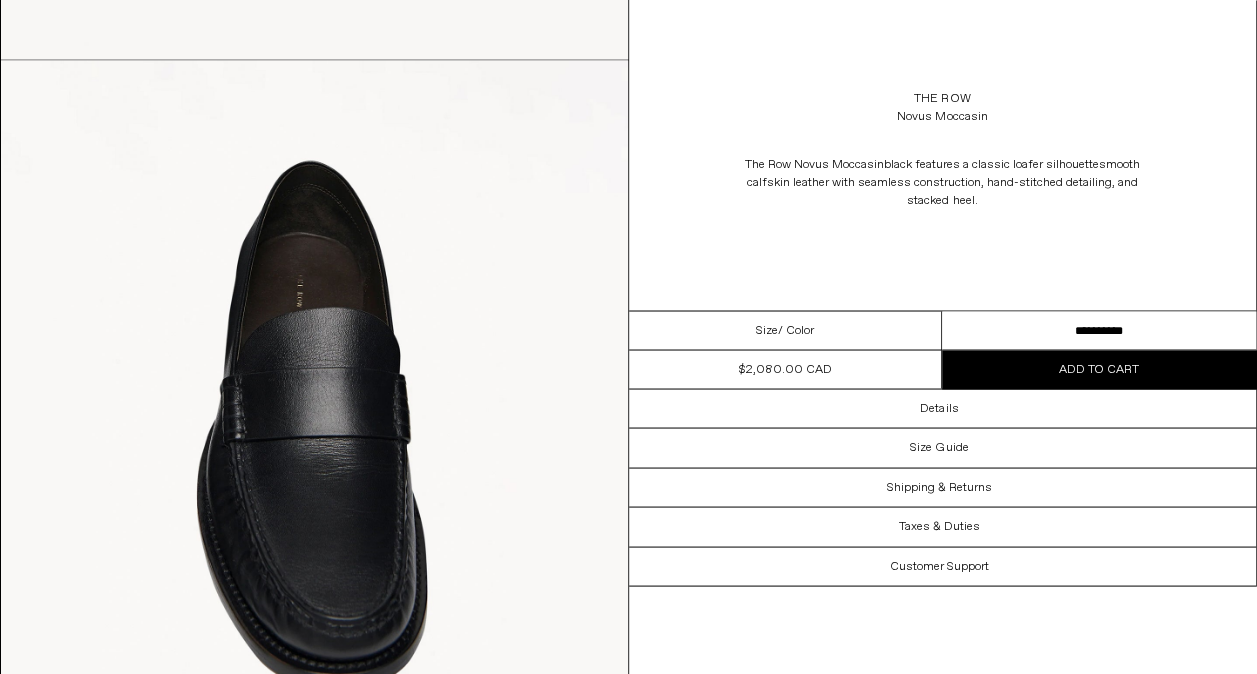 scroll, scrollTop: 1600, scrollLeft: 0, axis: vertical 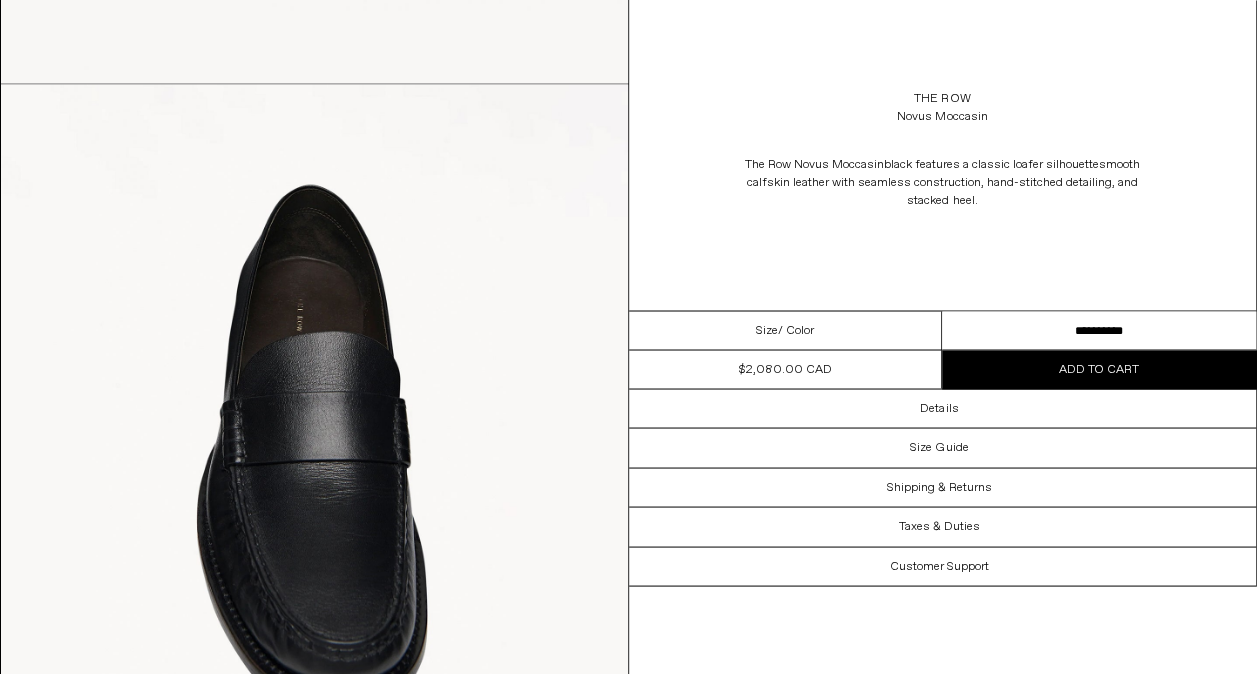 click on "**********" at bounding box center [1099, 330] 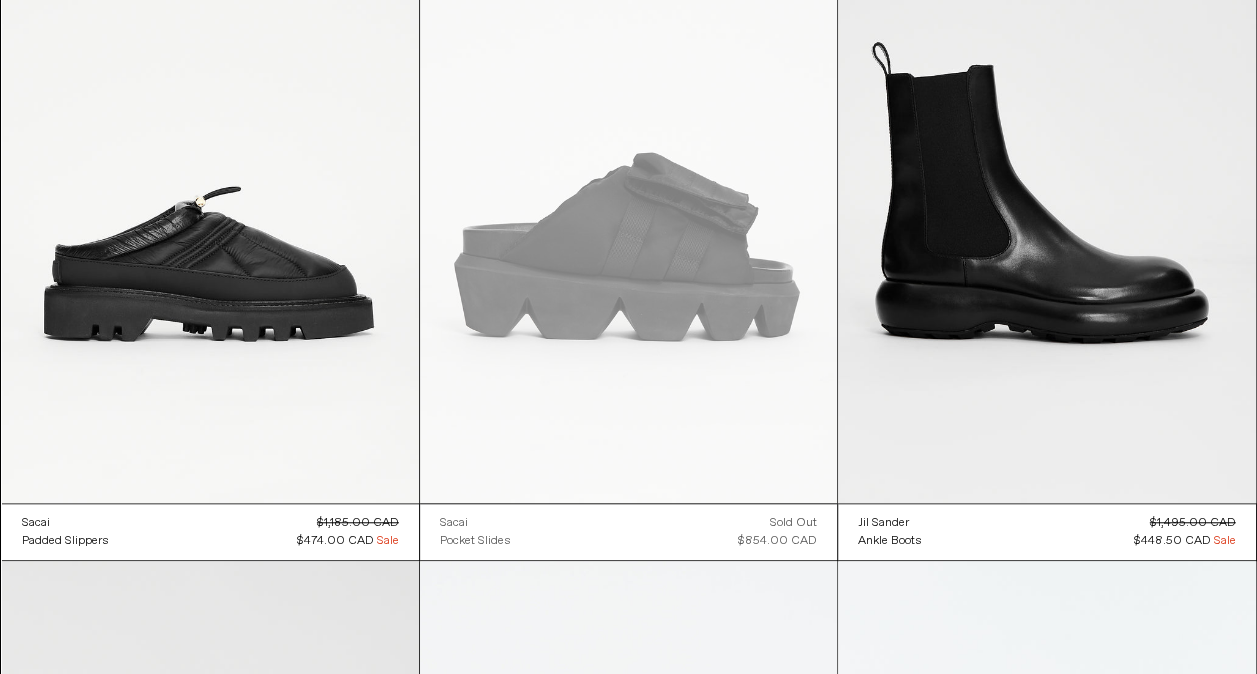 scroll, scrollTop: 11818, scrollLeft: 0, axis: vertical 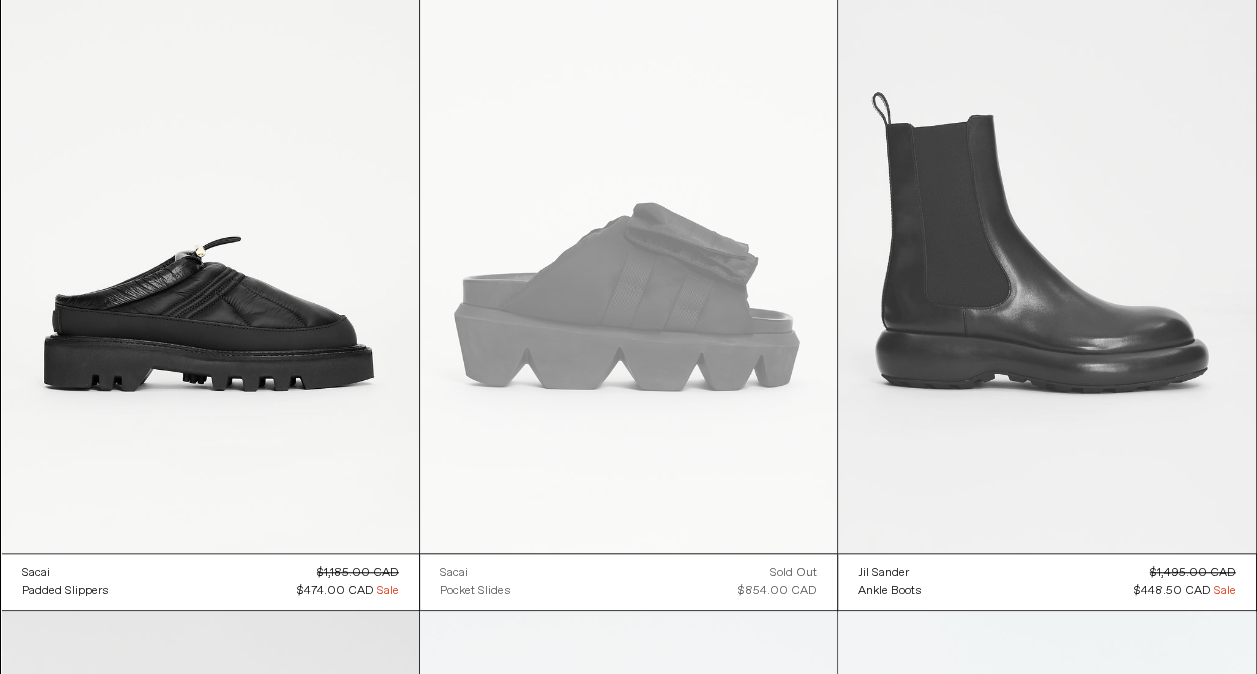 click at bounding box center [1046, 240] 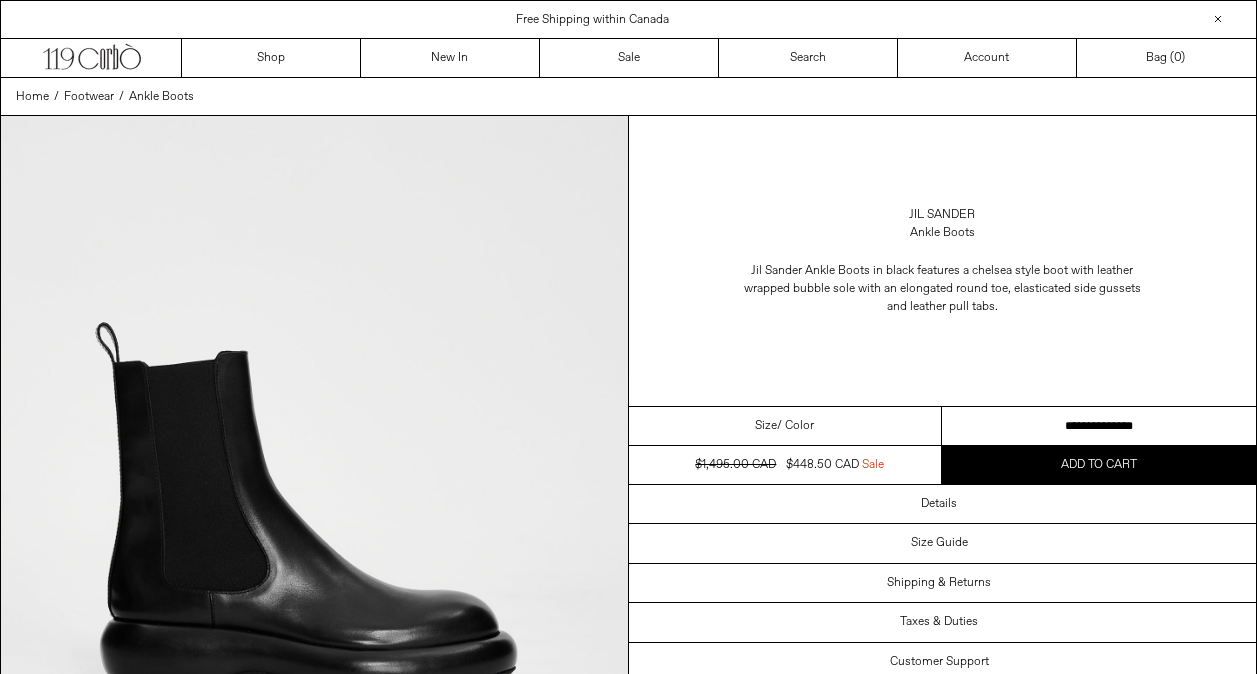scroll, scrollTop: 0, scrollLeft: 0, axis: both 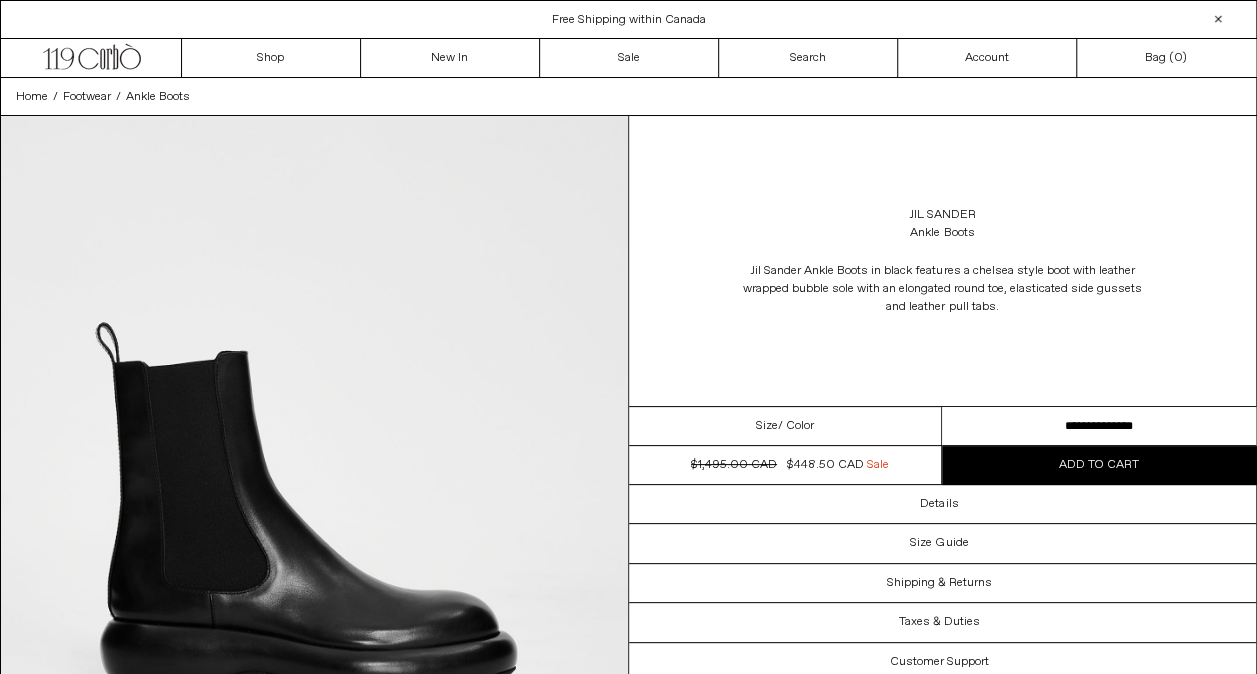 click on "**********" at bounding box center (1099, 426) 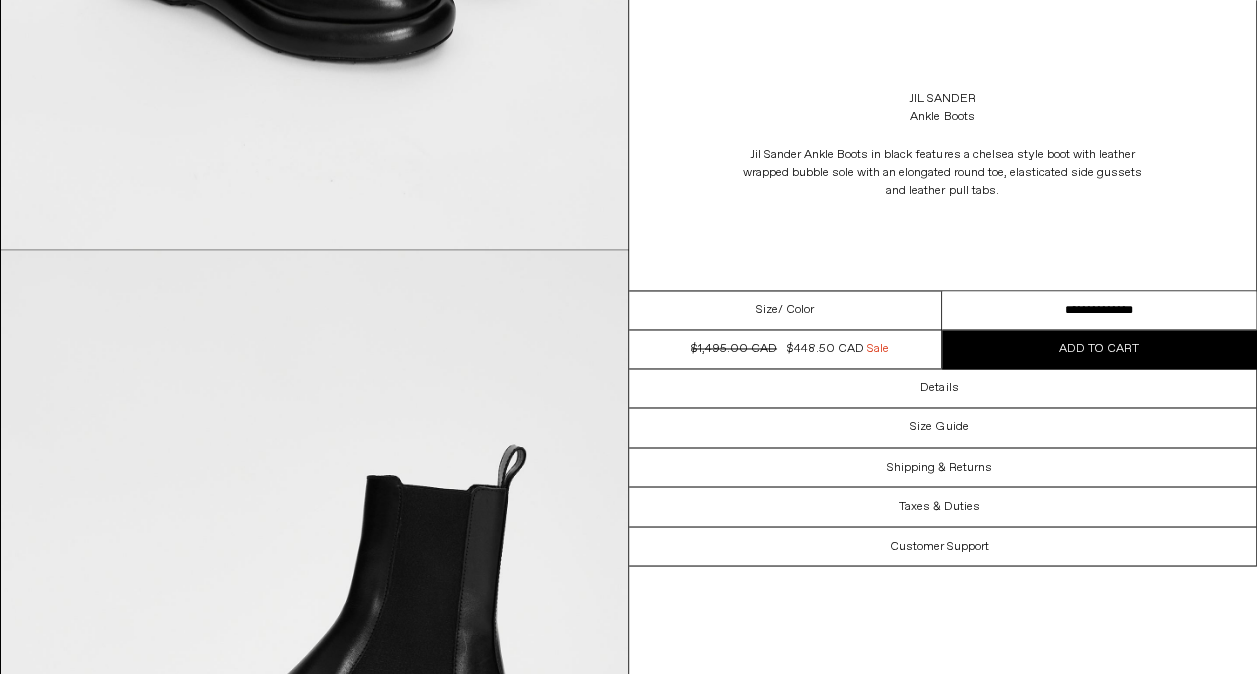 scroll, scrollTop: 1500, scrollLeft: 0, axis: vertical 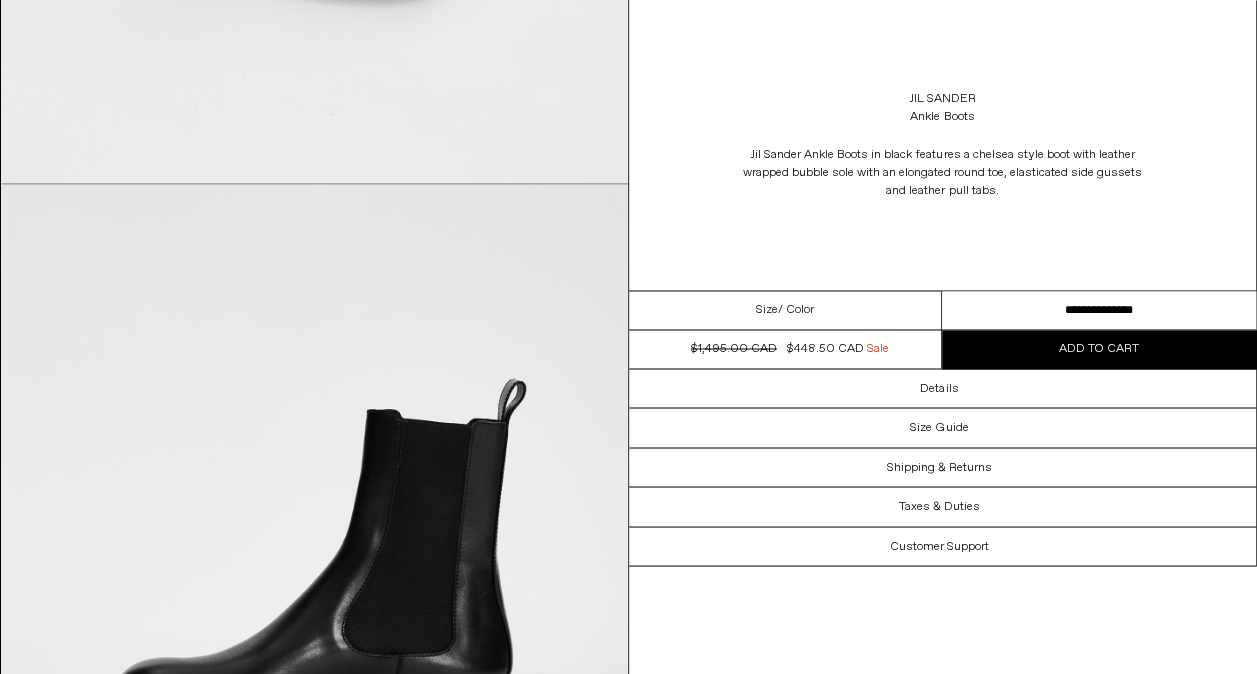 click on "**********" at bounding box center (1099, 310) 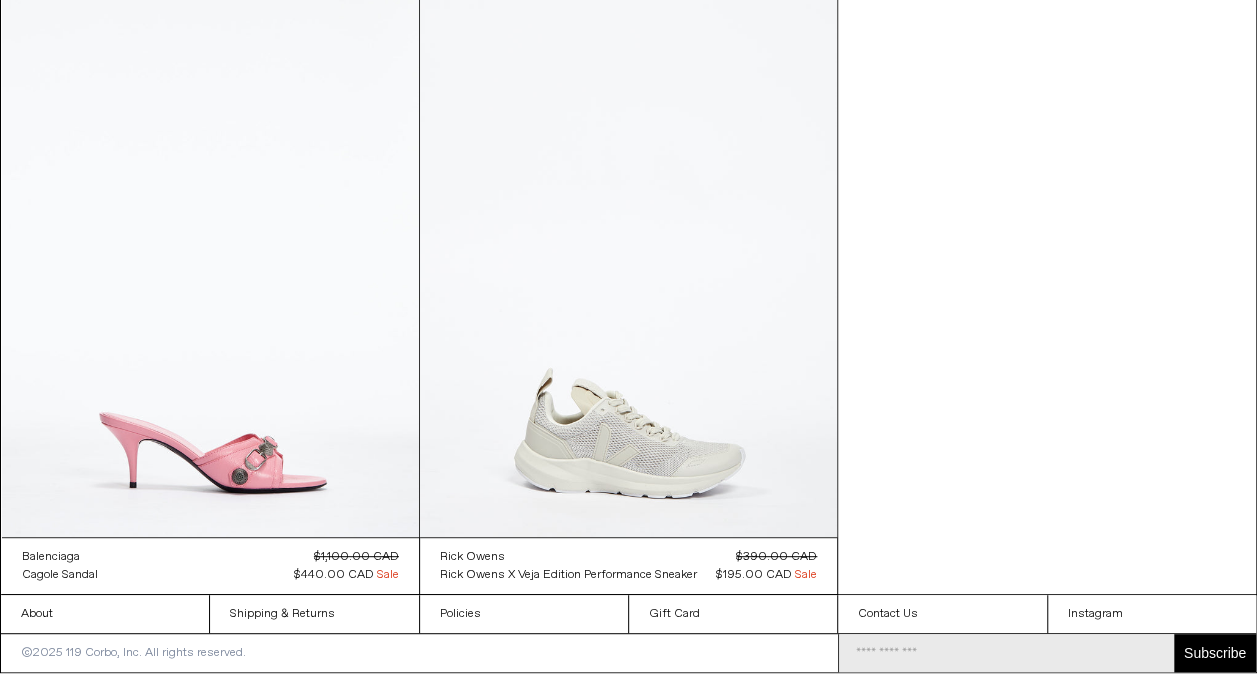 scroll, scrollTop: 15268, scrollLeft: 0, axis: vertical 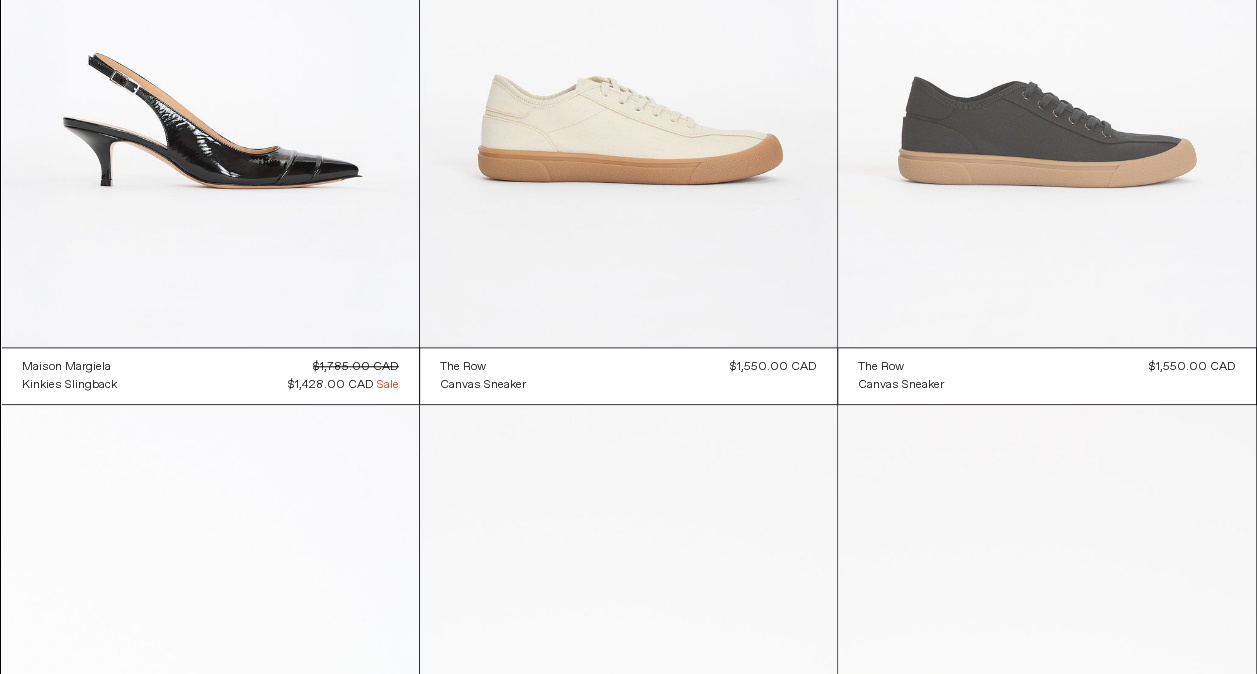 click at bounding box center (1046, 34) 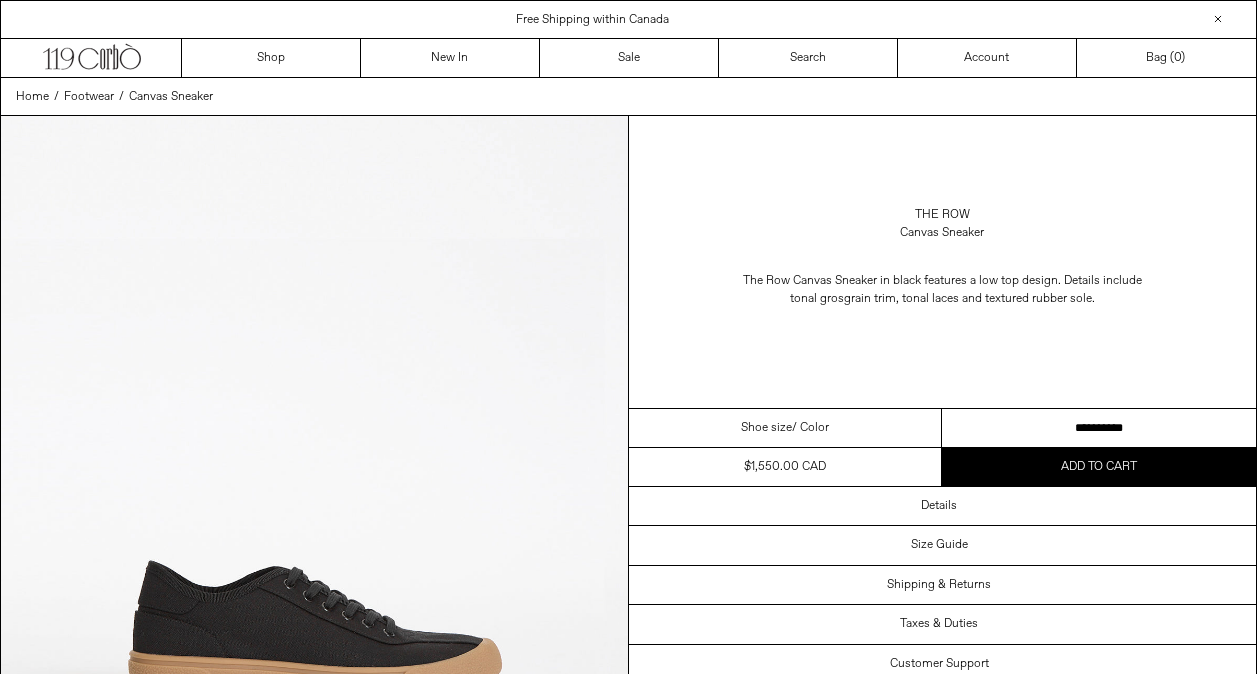 scroll, scrollTop: 0, scrollLeft: 0, axis: both 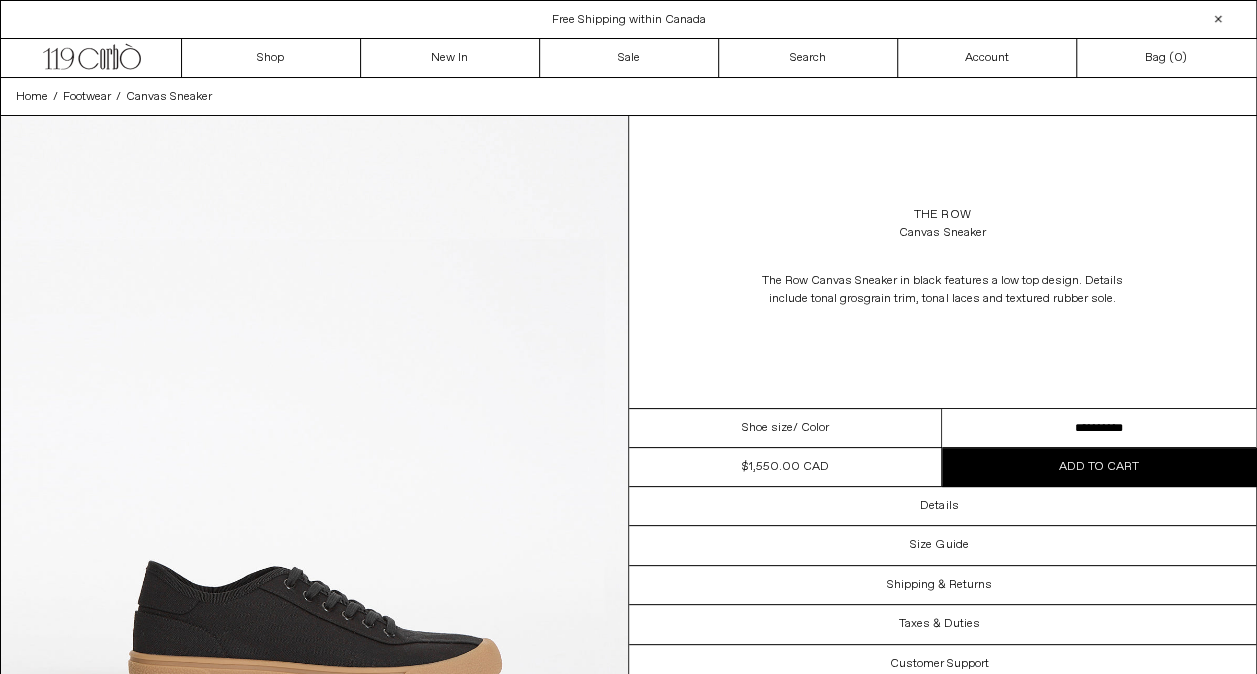 click on "**********" at bounding box center [1099, 428] 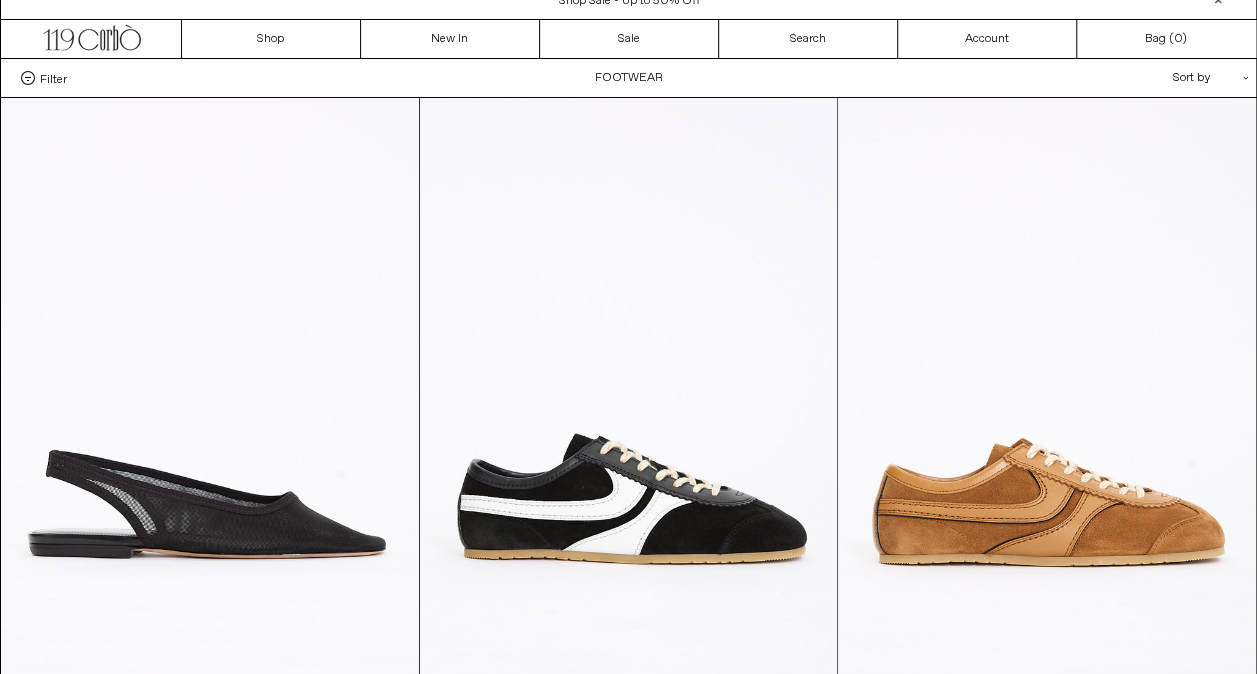scroll, scrollTop: 0, scrollLeft: 0, axis: both 